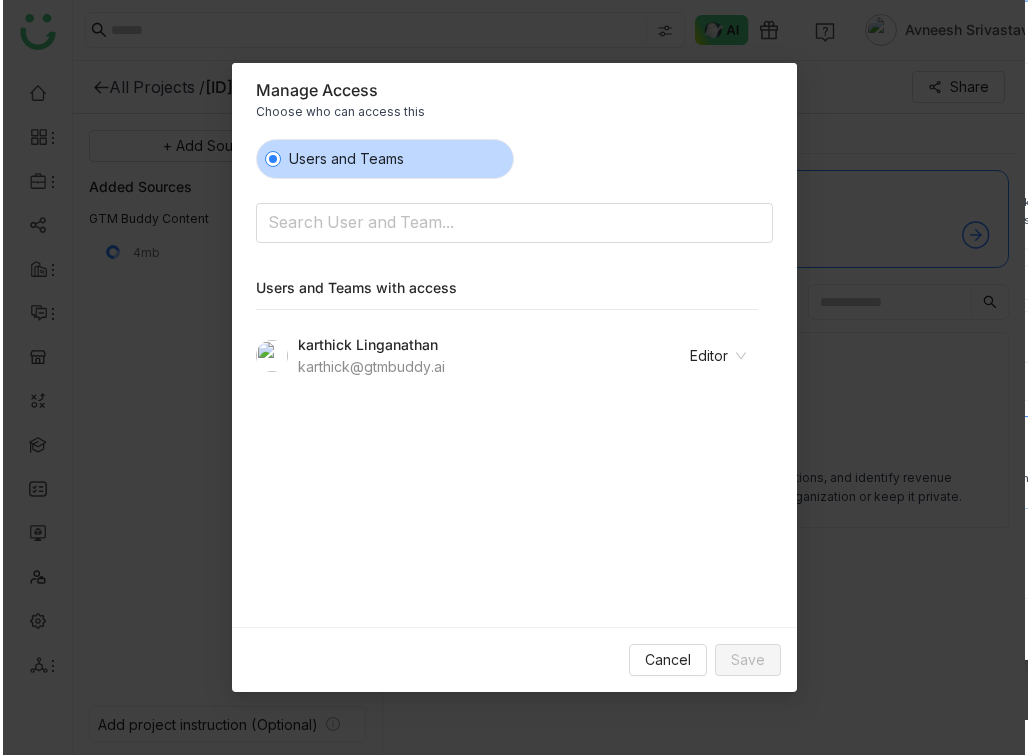 scroll, scrollTop: 0, scrollLeft: 0, axis: both 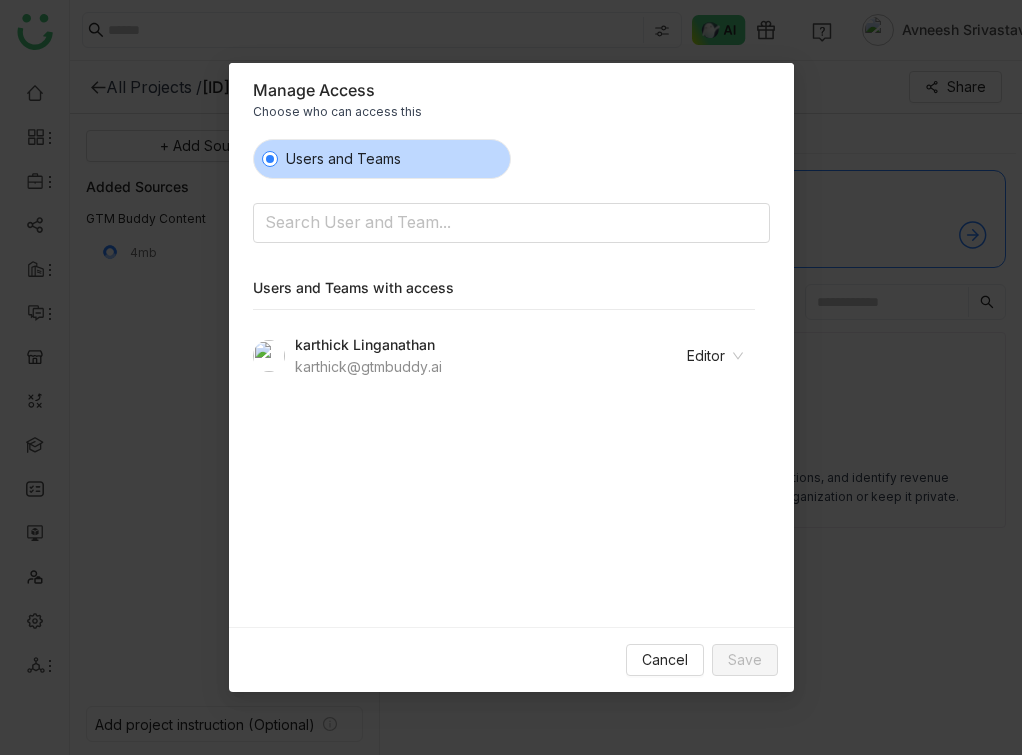 click on "Manage Access   Choose who can access this   Users and Teams    Search User and Team...   Users and Teams with access   [FIRST] [LAST]   [EMAIL]   Editor   Cancel   Save" at bounding box center (511, 377) 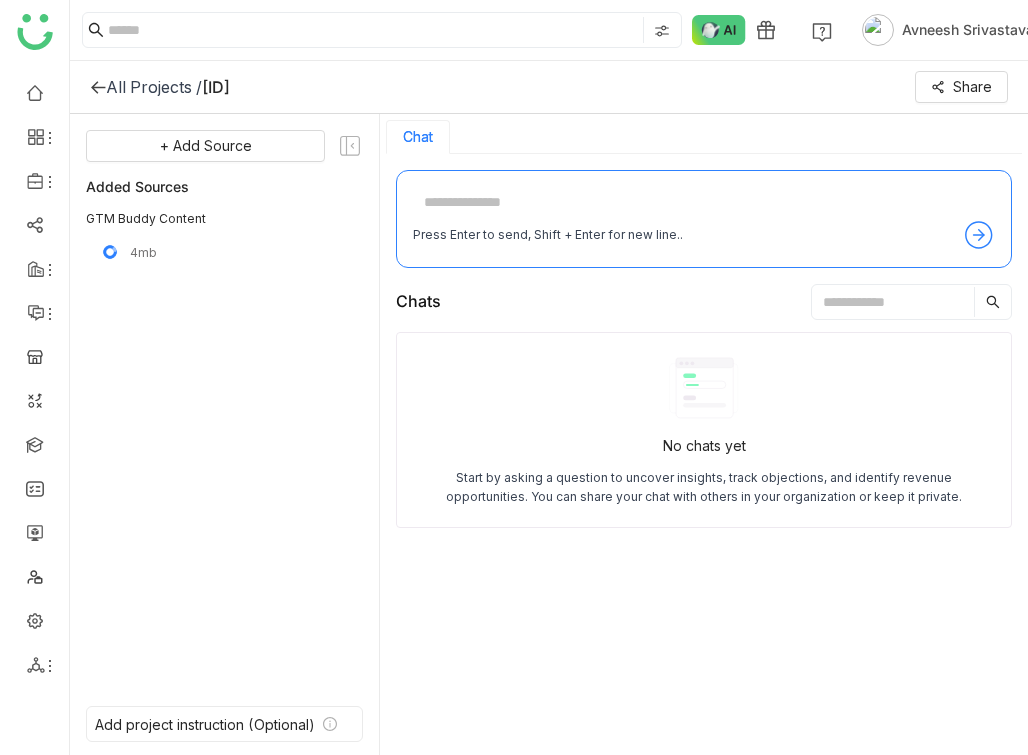 click 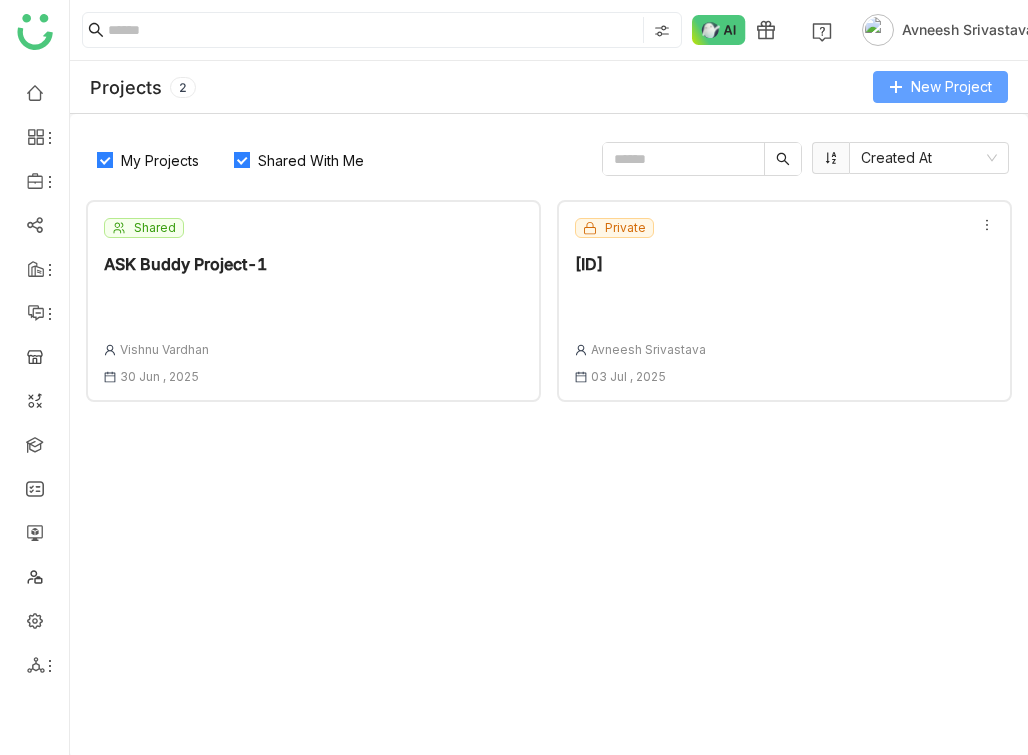 click on "New Project" 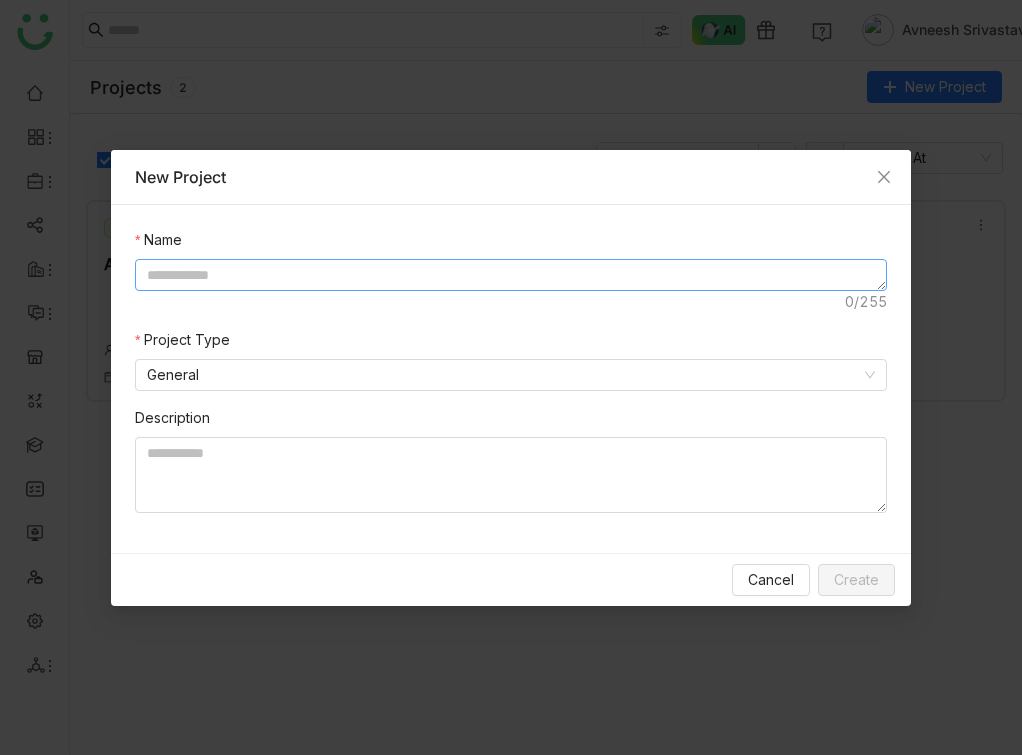 click 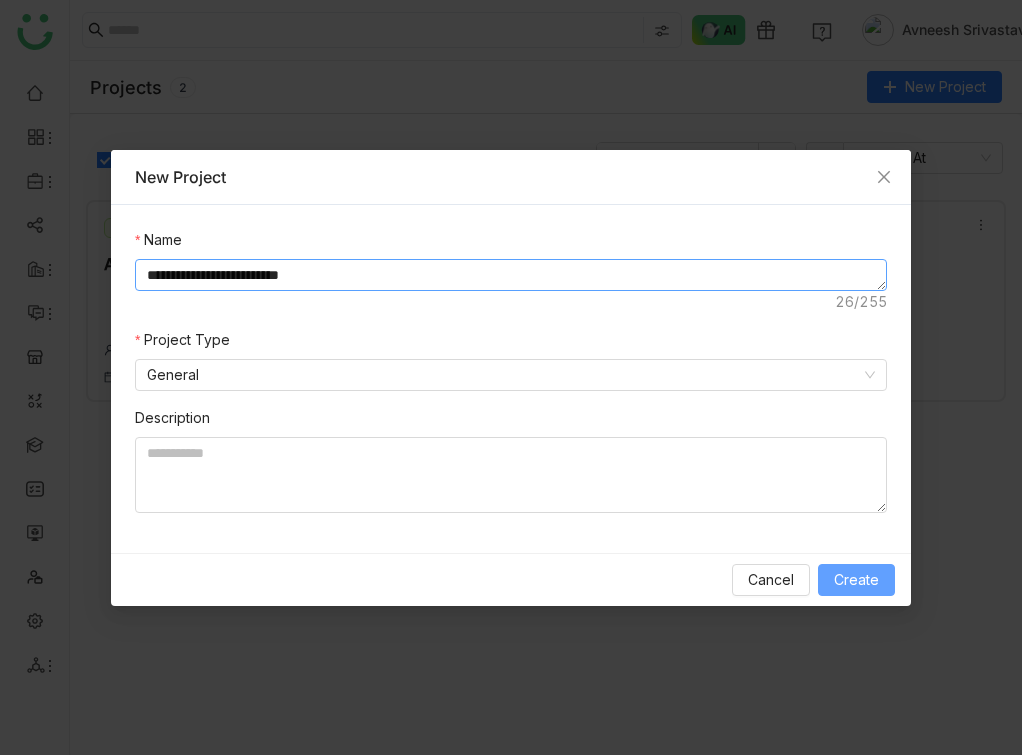 type on "**********" 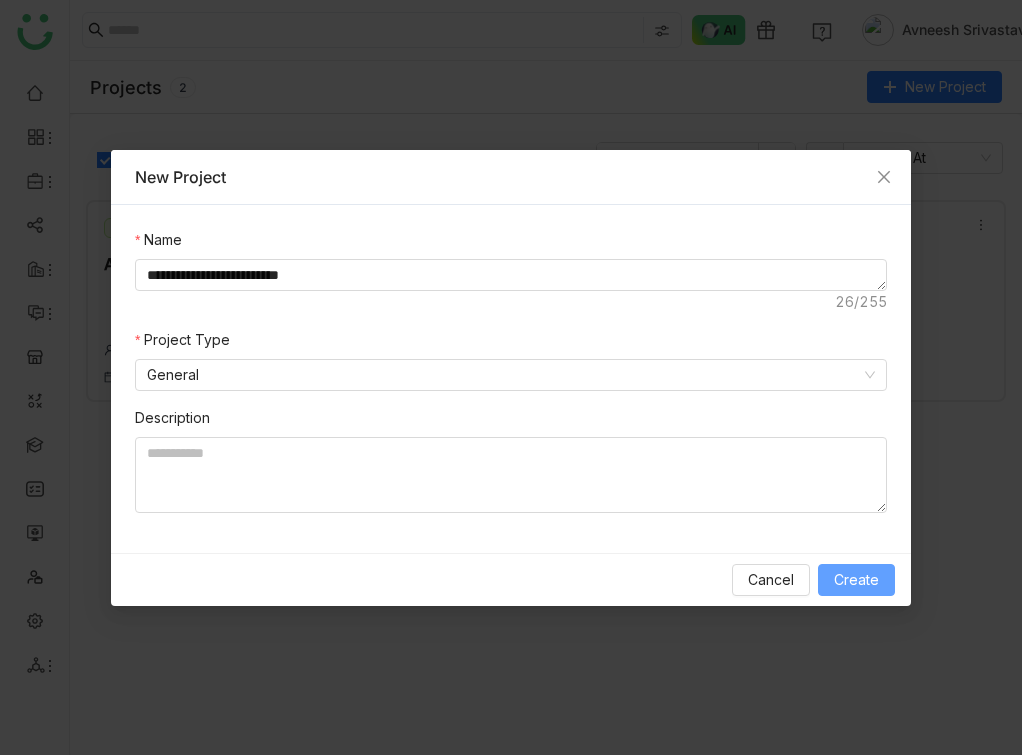 click on "Create" at bounding box center (856, 580) 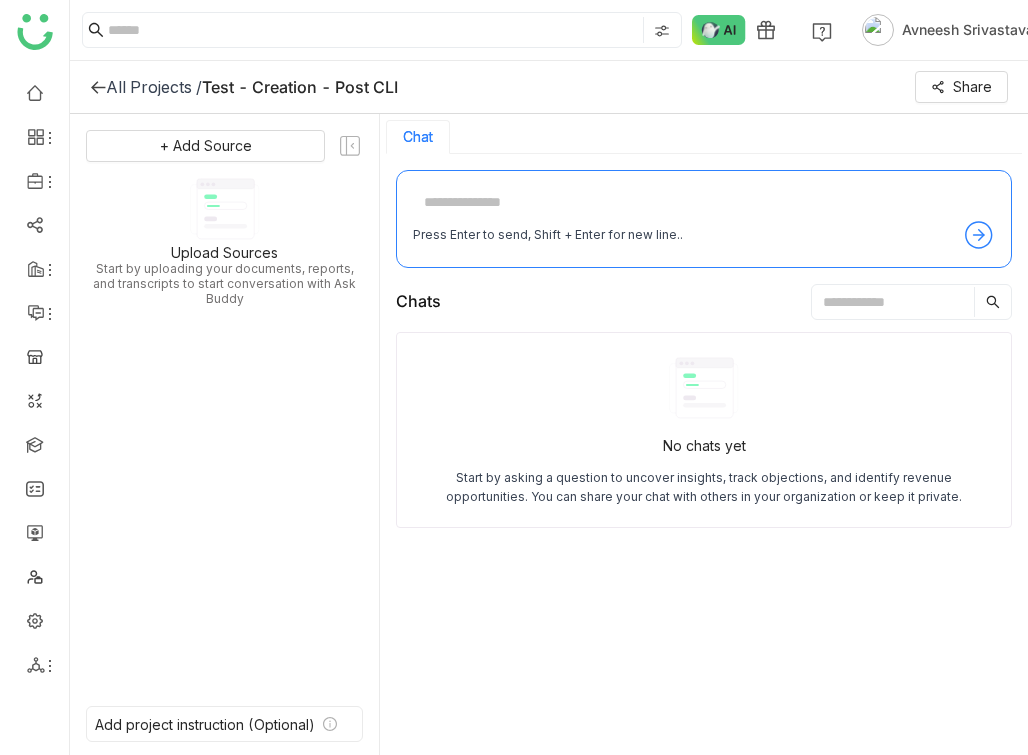 click 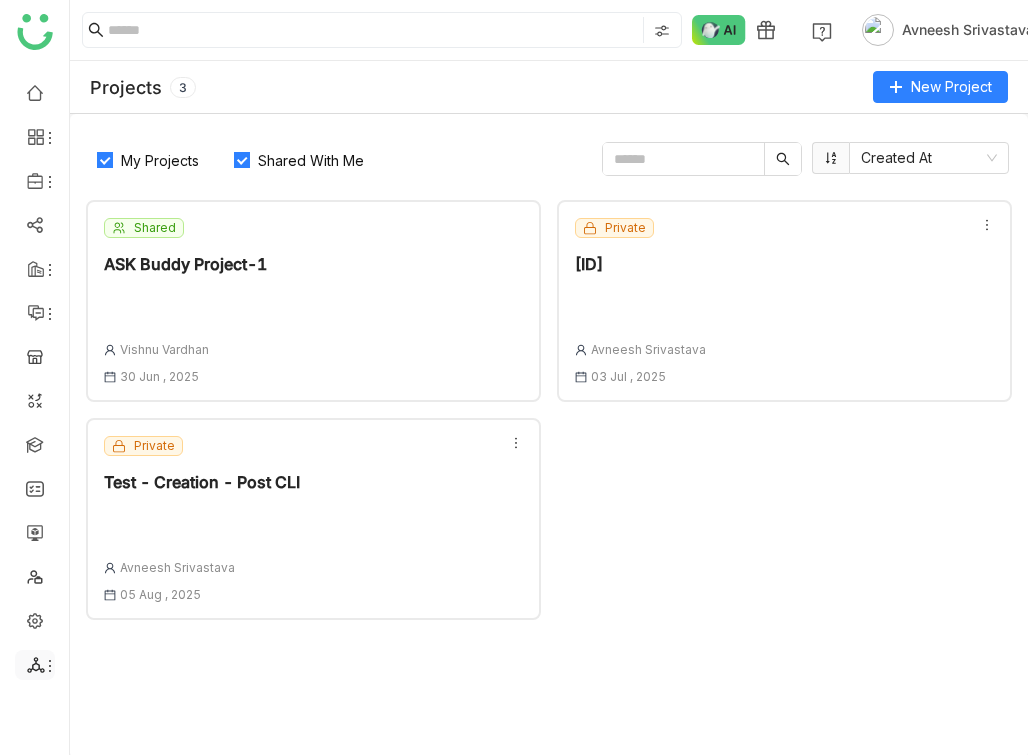 click 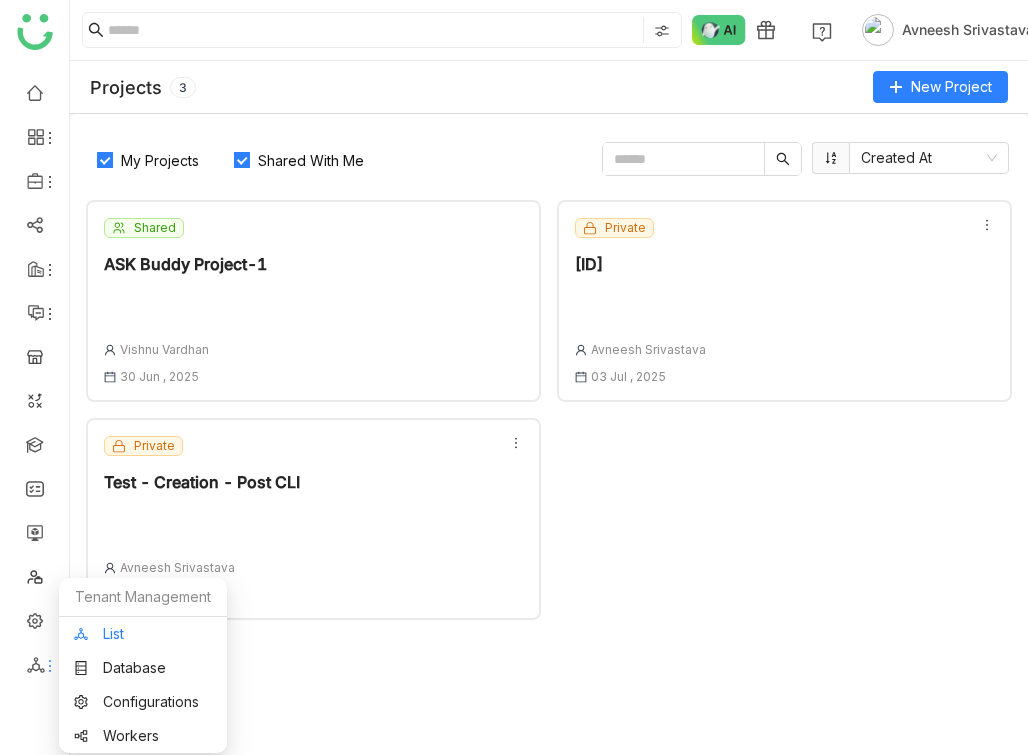 click on "List" at bounding box center [143, 634] 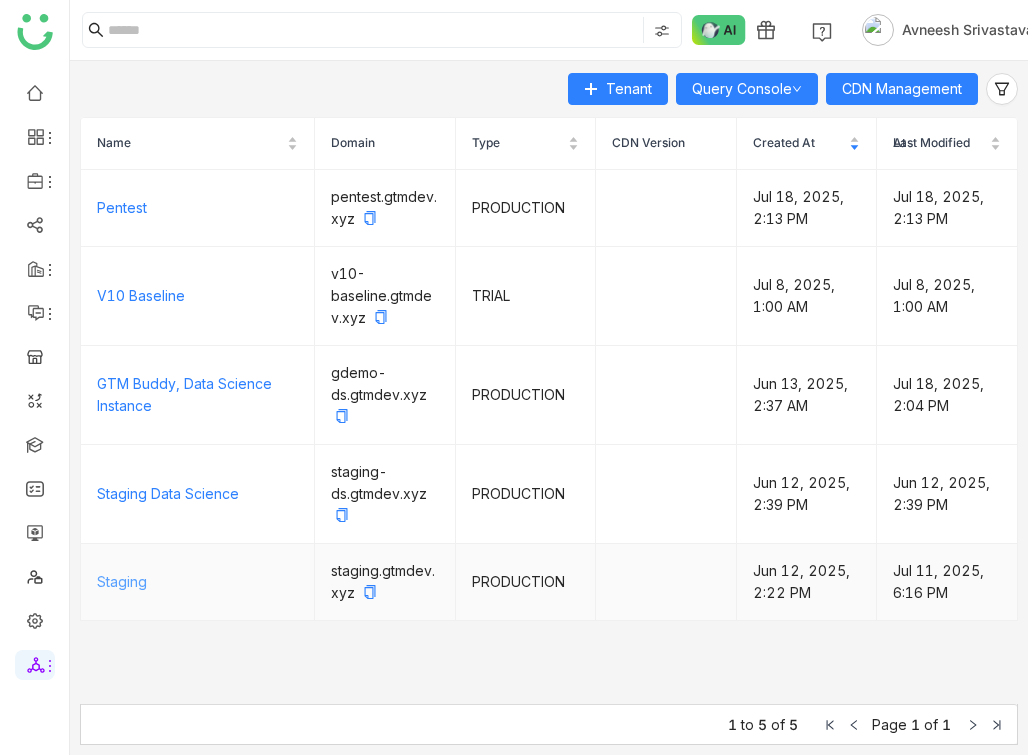 click on "Staging" 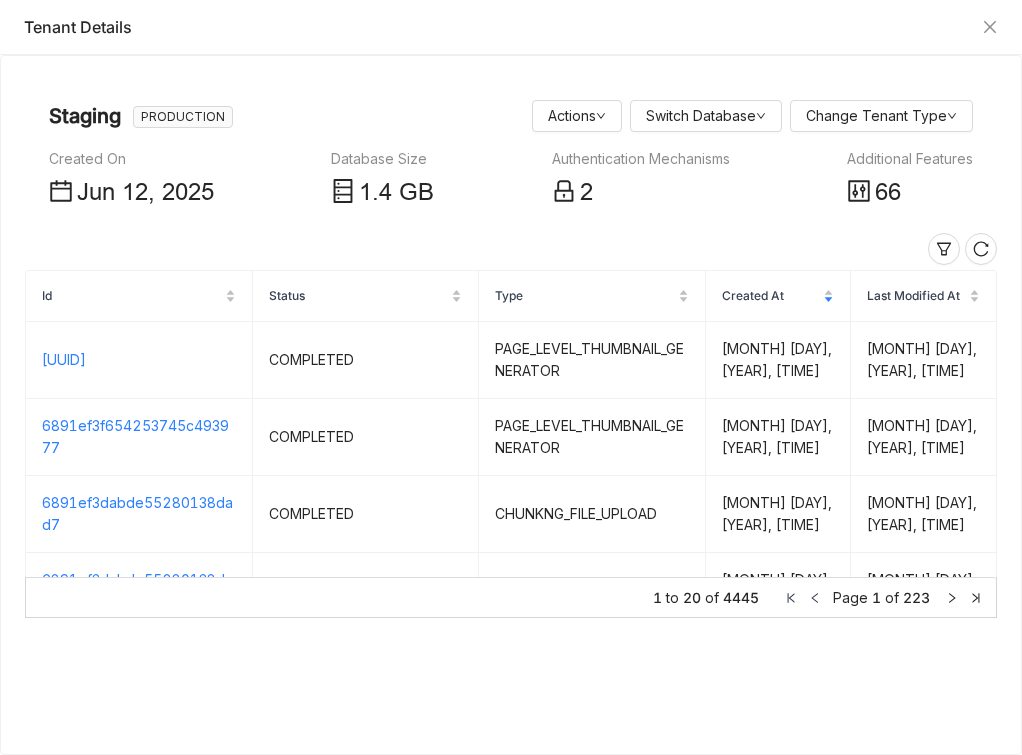 click on "Staging PRODUCTION Actions Switch Database Change Tenant Type" at bounding box center [511, 116] 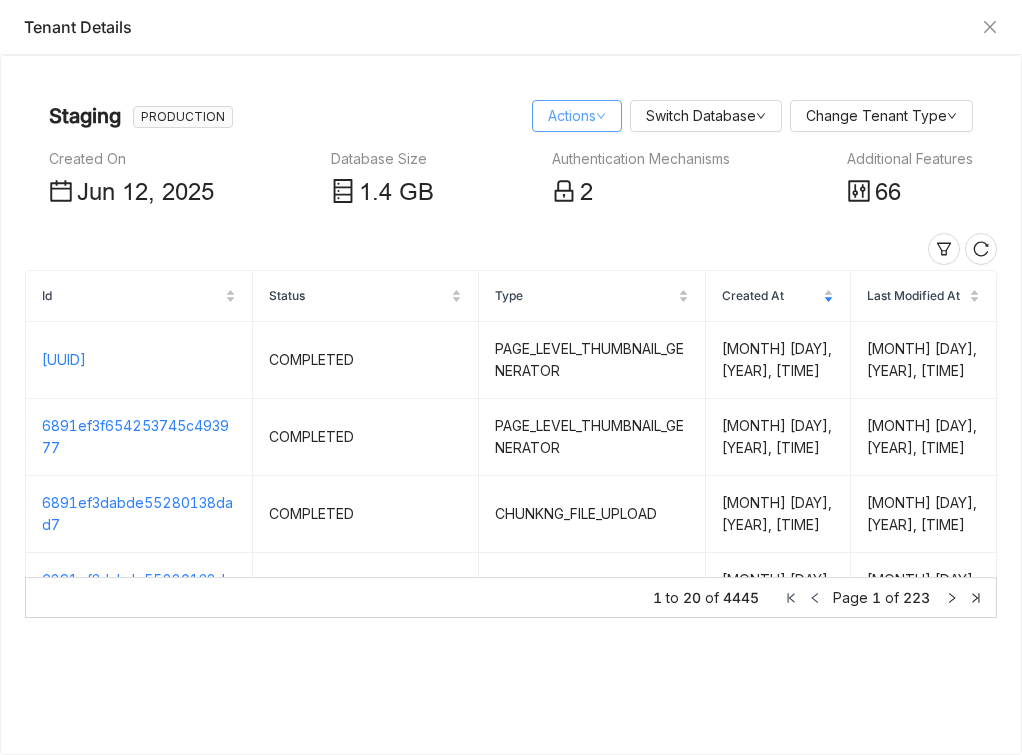 click on "Query Console for Tenant - Staging and Tenant Id - 684a956282a3912df7c0cc39 Tenant Details Staging PRODUCTION  Actions   Switch Database   Change Tenant Type  Created On Jun 12, 2025 Database Size 1 .4 GB Authentication Mechanisms 2 Additional Features 66 Id Status Type  Created At   Last Modified At  6891ef41654253745c493981    COMPLETED PAGE_LEVEL_THUMBNAIL_GENERATOR Aug 5, 2025, 5:17 PM Aug 5, 2025, 5:17 PM 6891ef3f654253745c493977    COMPLETED PAGE_LEVEL_THUMBNAIL_GENERATOR Aug 5, 2025, 5:17 PM Aug 5, 2025, 5:17 PM 6891ef3dabde55280138dad7    COMPLETED CHUNKNG_FILE_UPLOAD Aug 5, 2025, 5:17 PM Aug 5, 2025, 5:17 PM 6891ef3dabde55280138dad0    COMPLETED CHUNKNG_FILE_UPLOAD Aug 5, 2025, 5:17 PM Aug 5, 2025, 5:17 PM 6891ed1463e656570abae040    COMPLETED LMS_LEARNER_PITCH_UPLOAD Aug 5, 2025, 5:07 PM Aug 5, 2025, 5:07 PM 6891ec9e63e656570abadbc3    COMPLETED LMS_LEARNER_PITCH_UPLOAD Aug 5, 2025, 5:05 PM Aug 5, 2025, 5:06 PM 6891ec8863e656570abadb03    COMPLETED LMS_LEARNER_PITCH_UPLOAD Aug 5, 2025, 5:05 PM" at bounding box center [511, 377] 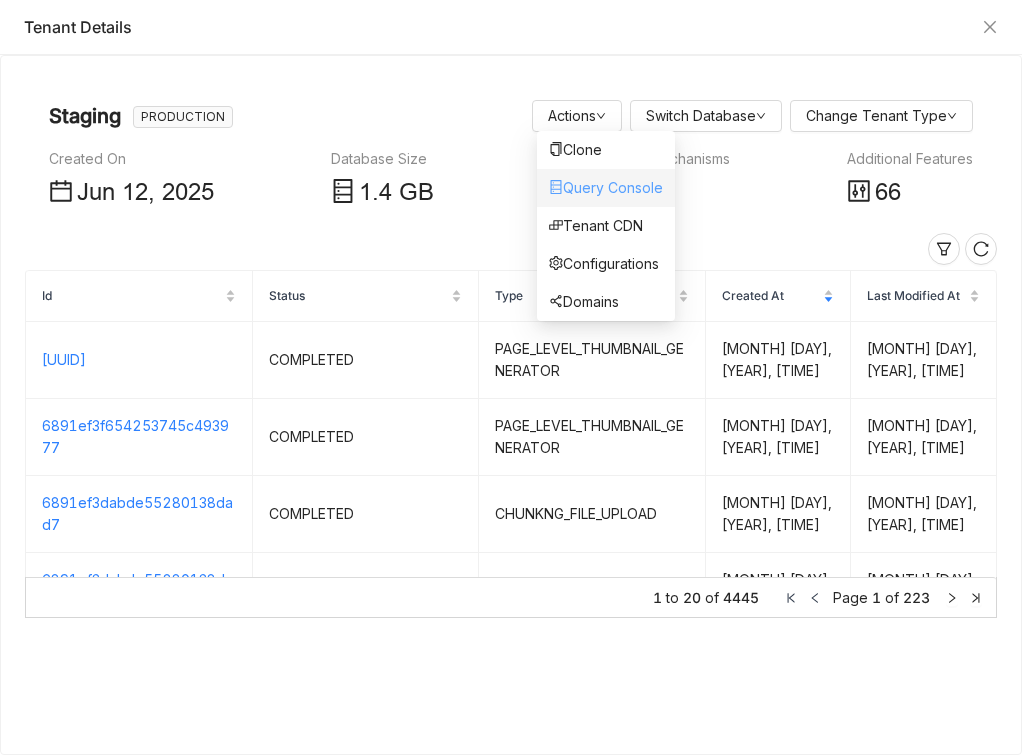 click on "Query Console" at bounding box center (606, 187) 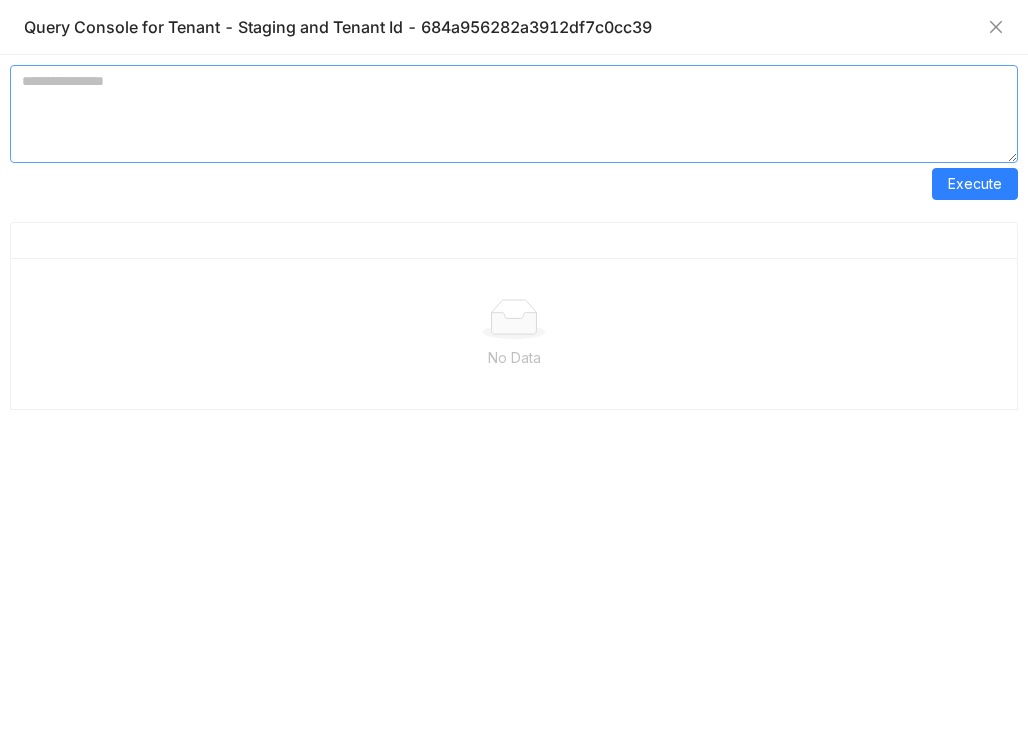 click at bounding box center [514, 114] 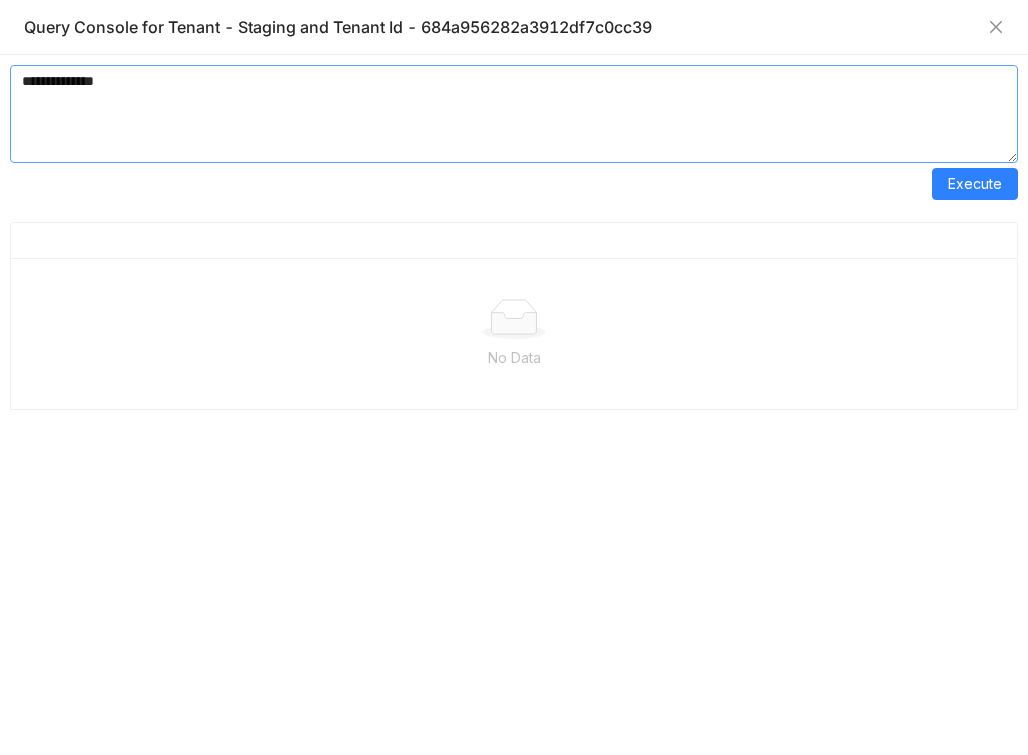 paste on "**********" 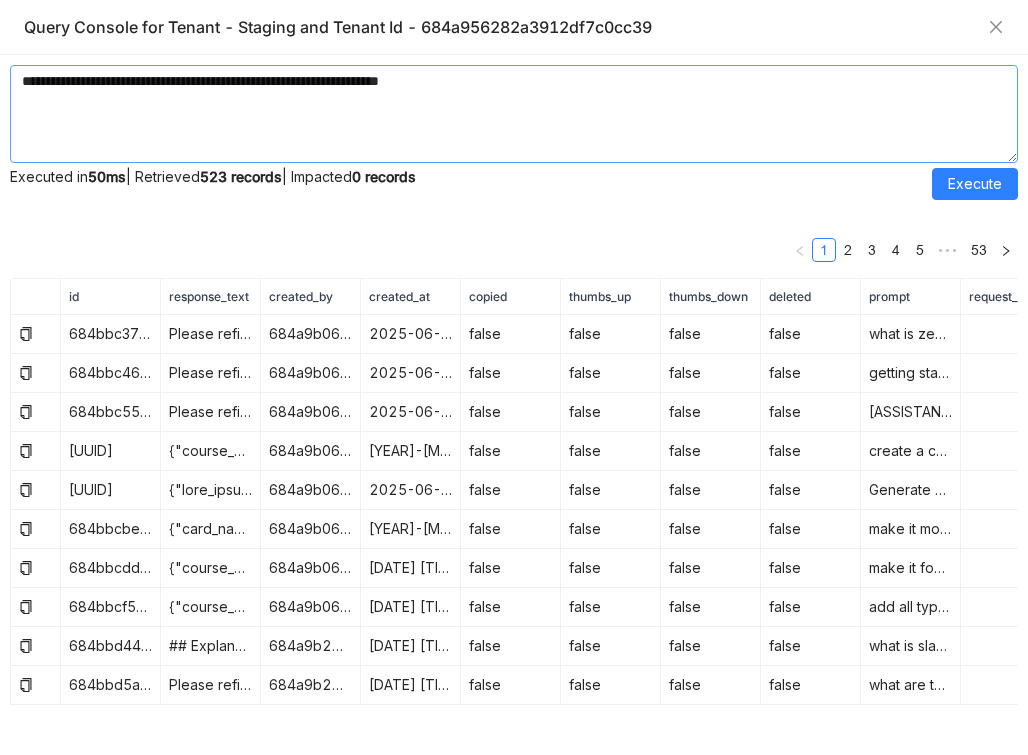click on "**********" at bounding box center [514, 114] 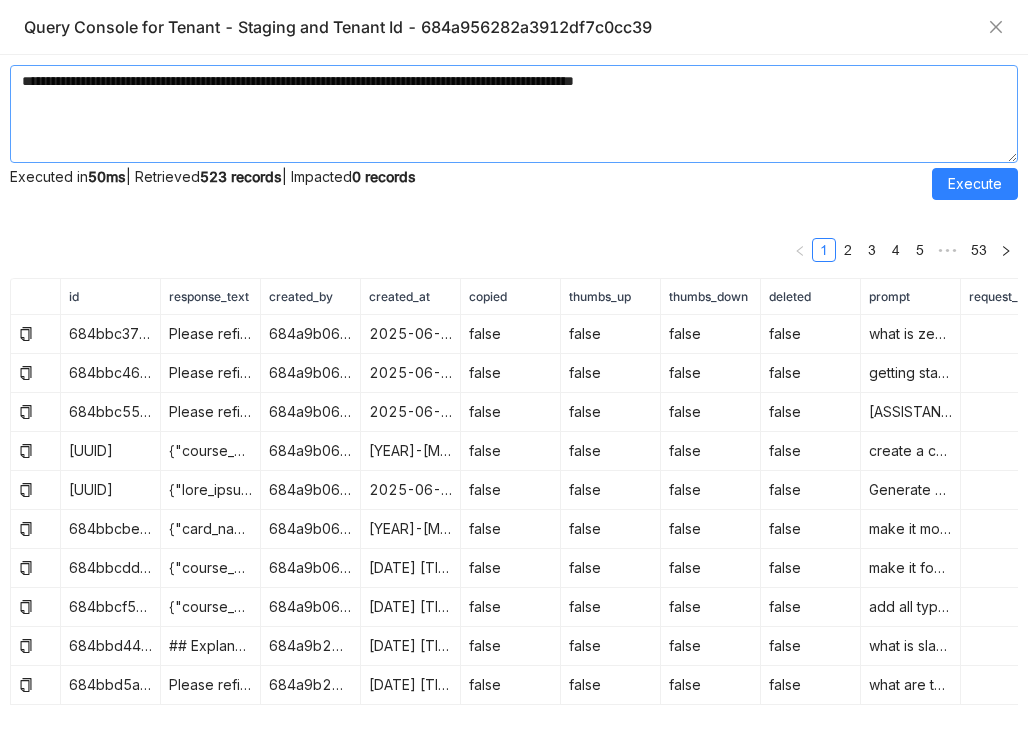 click on "**********" at bounding box center (514, 114) 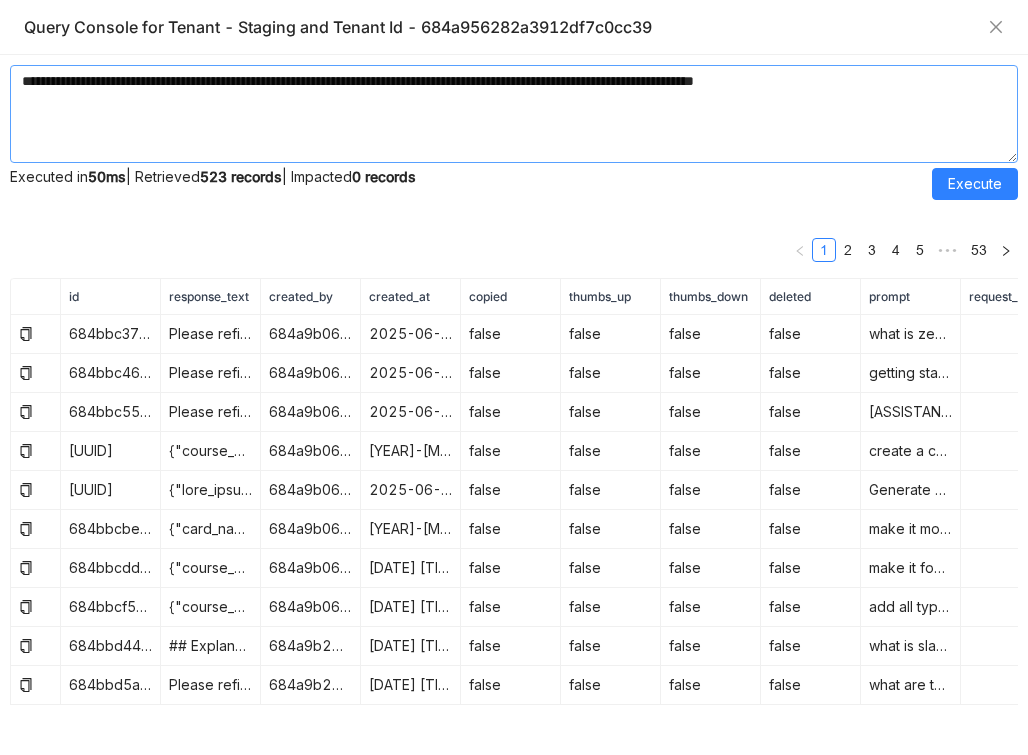 click on "**********" at bounding box center [514, 114] 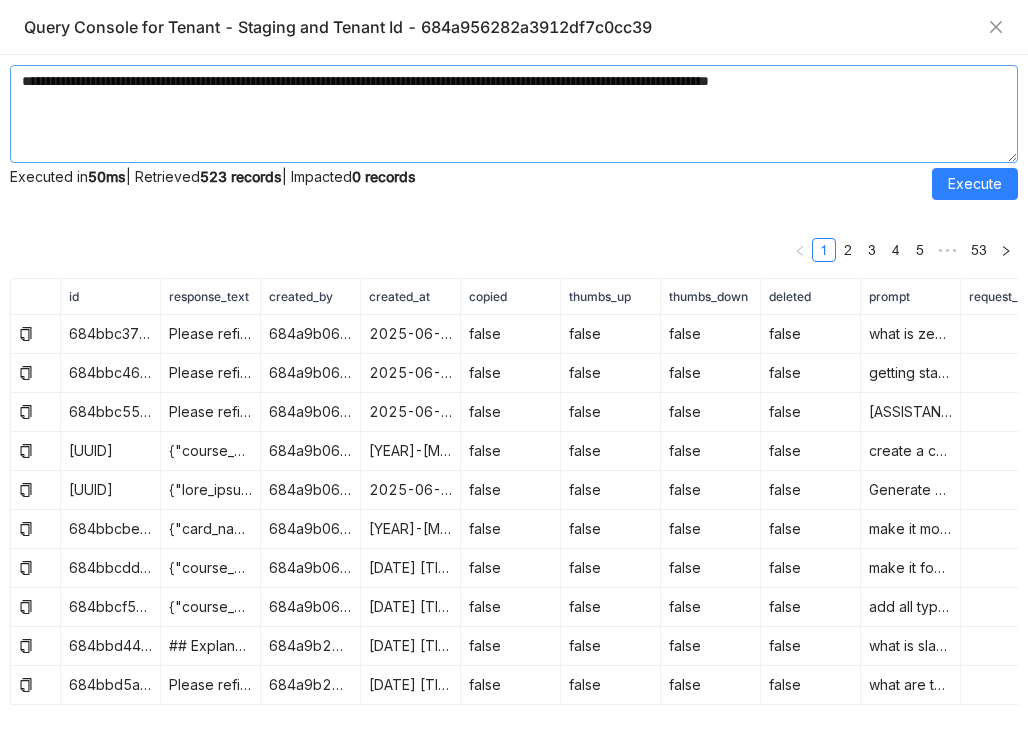 paste on "**********" 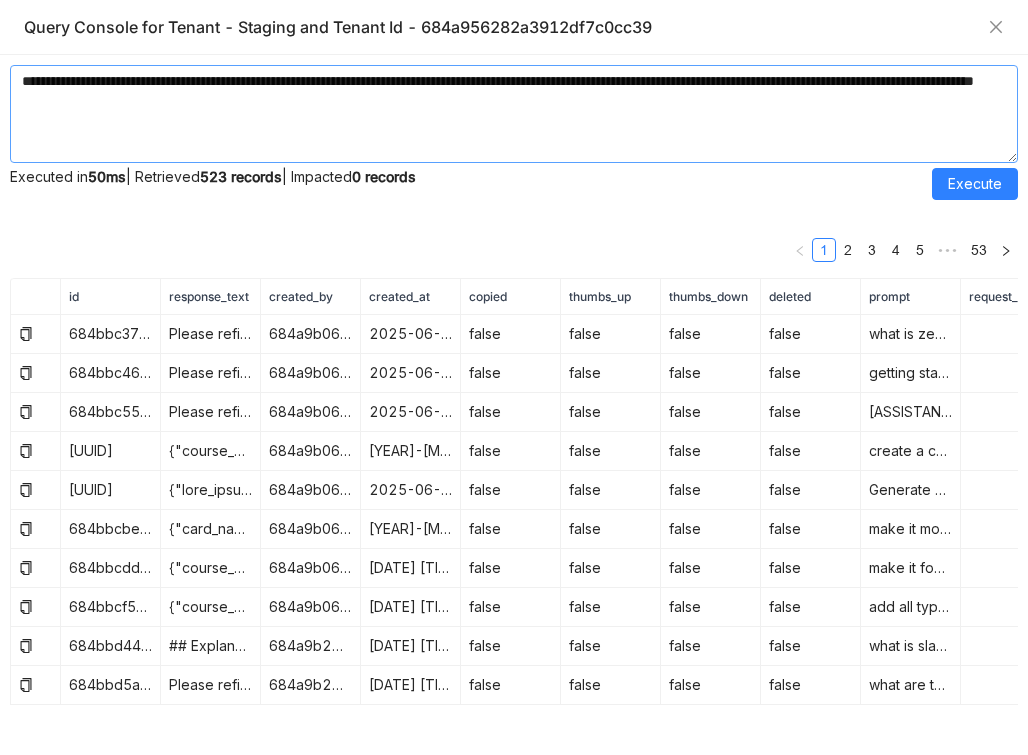 click on "**********" at bounding box center (514, 114) 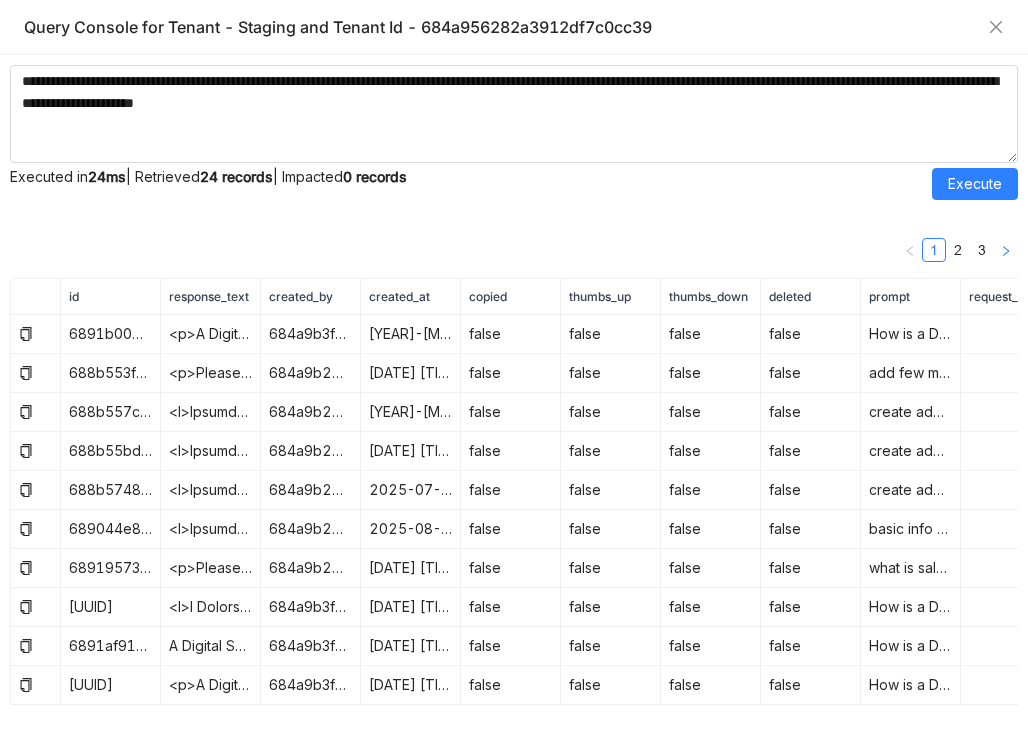 click 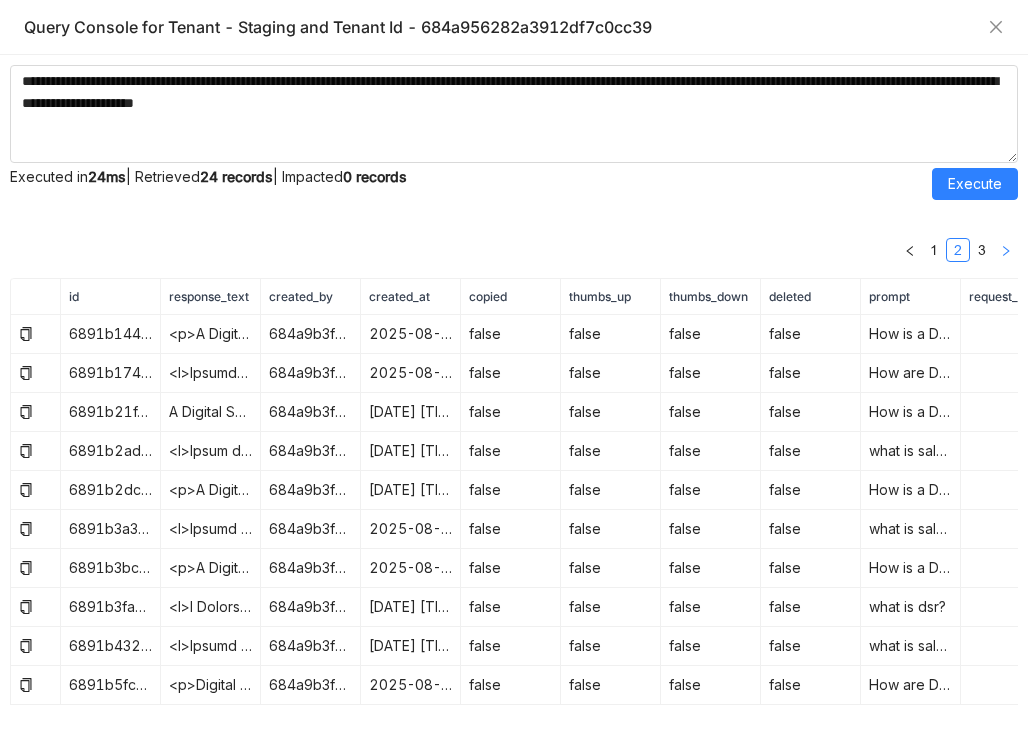 click 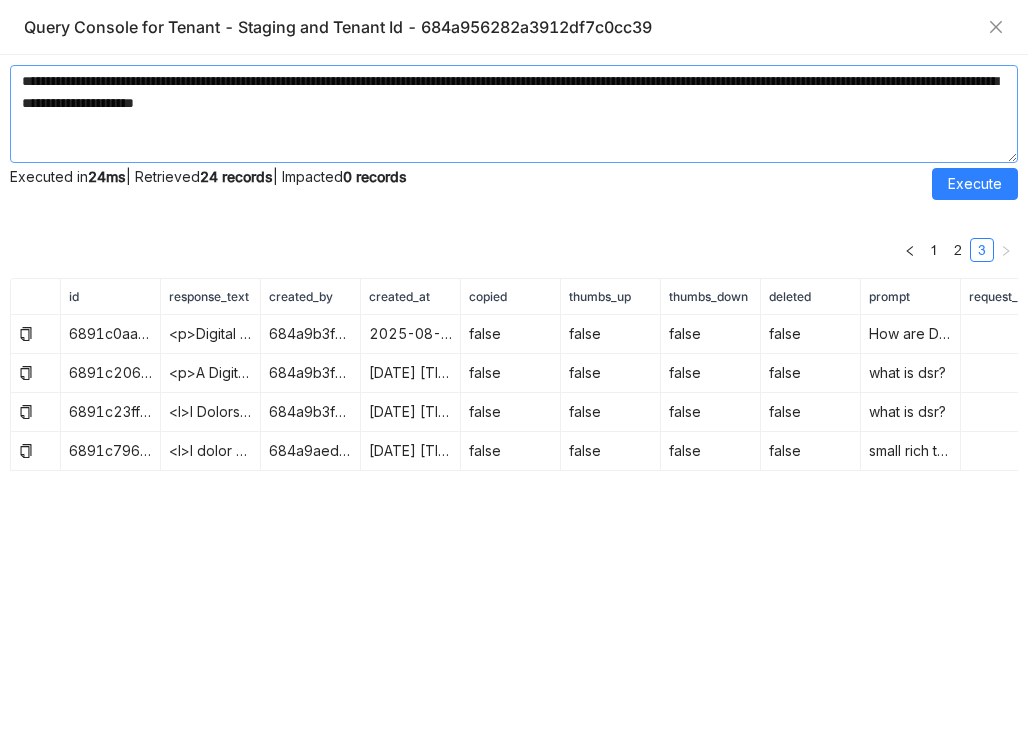 click on "**********" at bounding box center [514, 114] 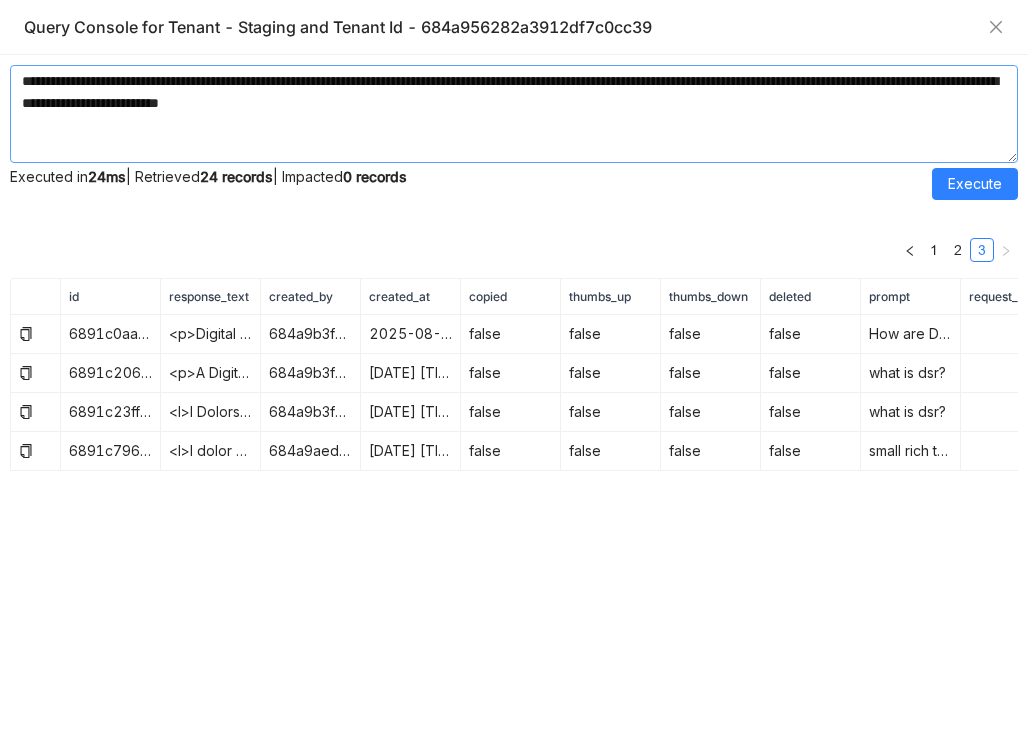 paste on "**********" 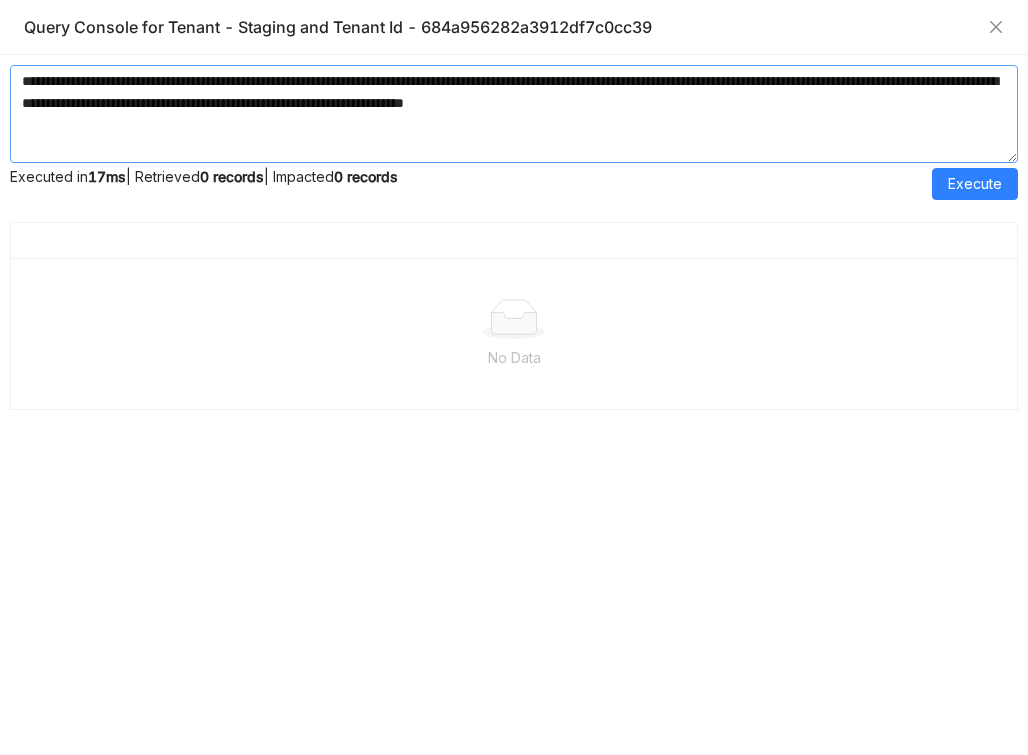 click on "**********" at bounding box center [514, 114] 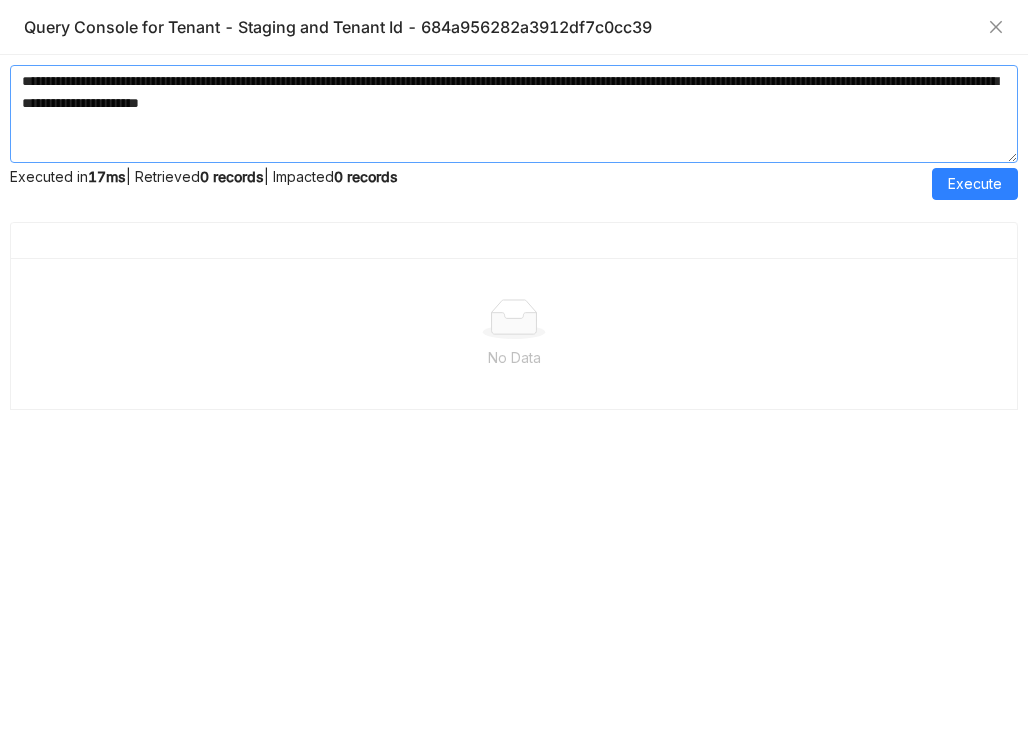 type on "**********" 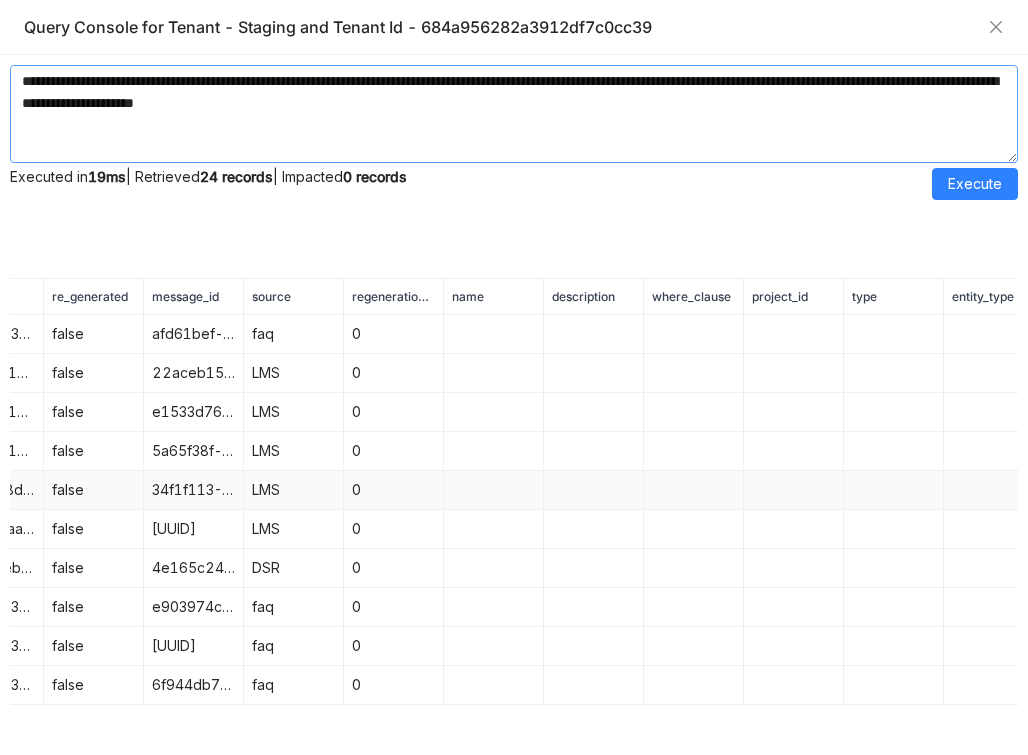 scroll, scrollTop: 0, scrollLeft: 1909, axis: horizontal 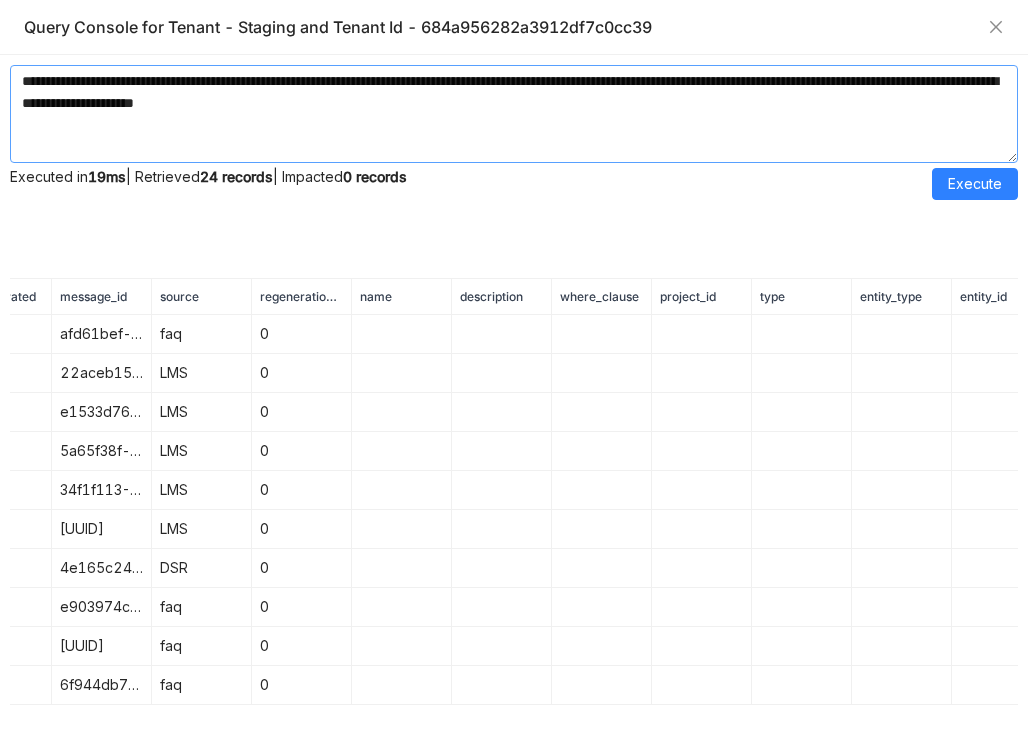 click on "**********" at bounding box center (514, 114) 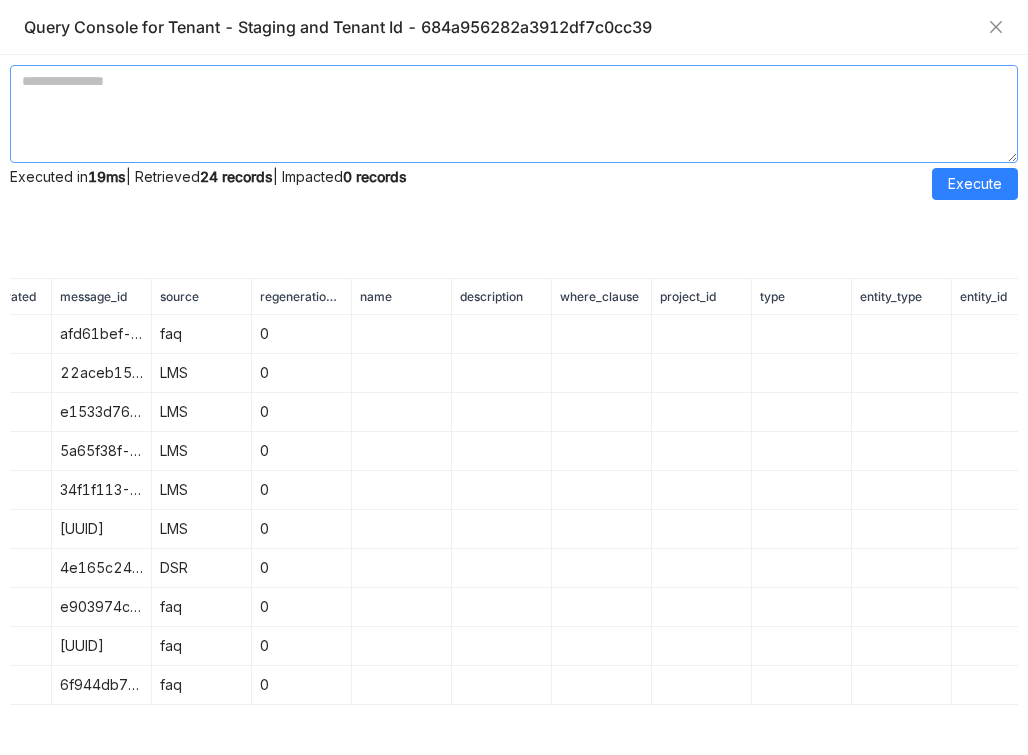 type on "**********" 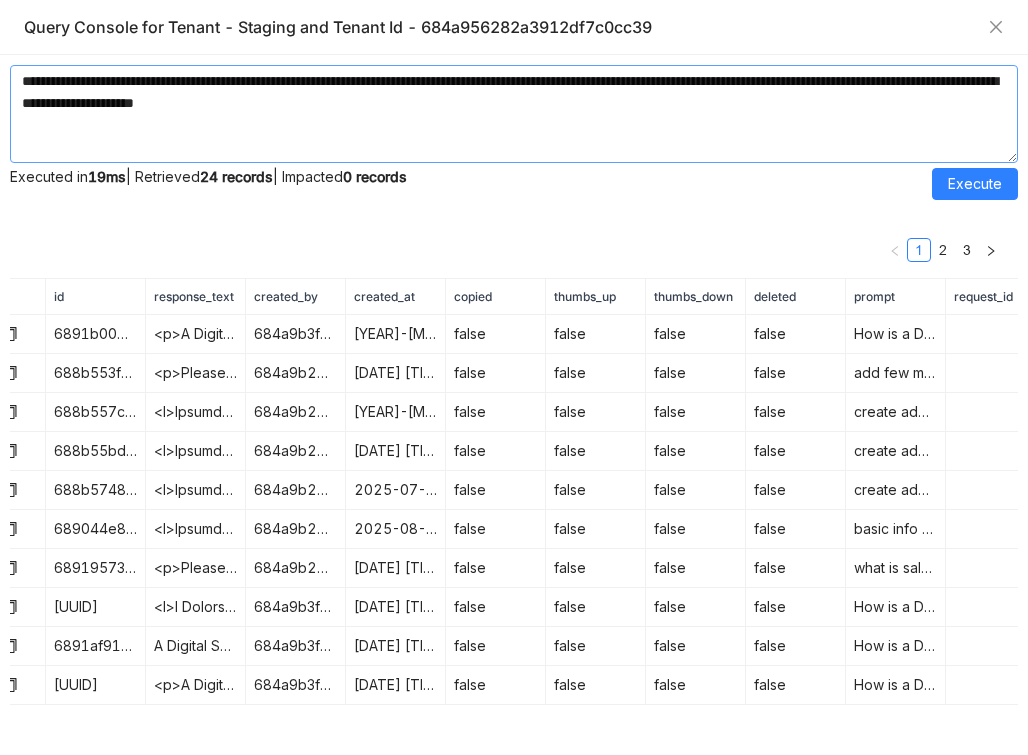 scroll, scrollTop: 0, scrollLeft: 0, axis: both 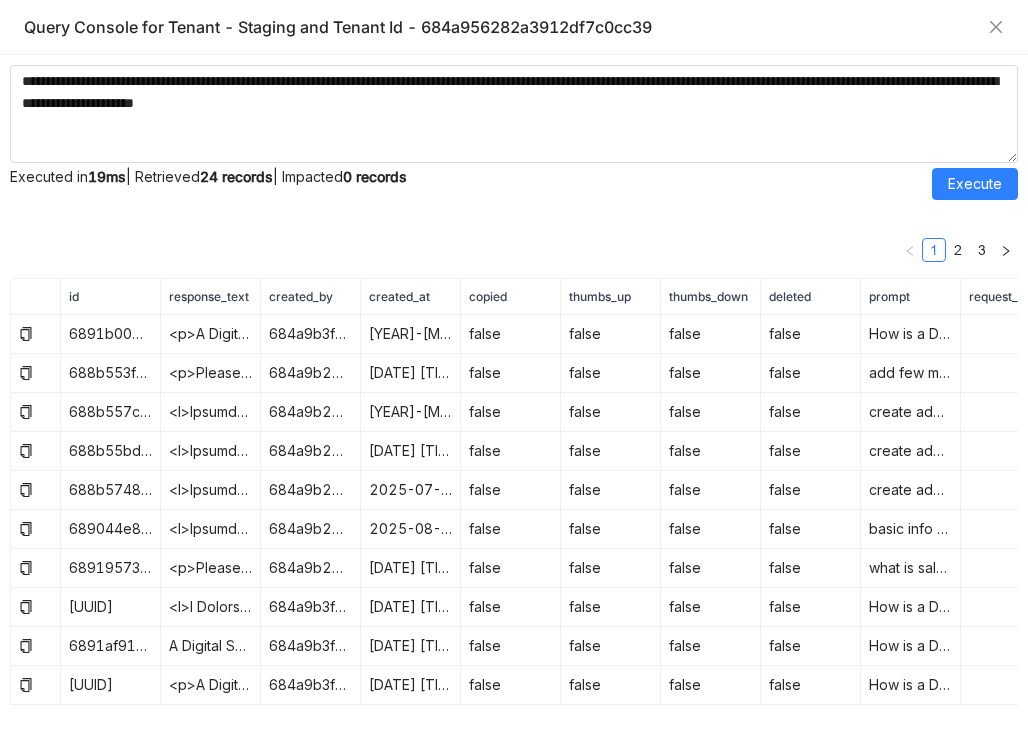 drag, startPoint x: 256, startPoint y: 293, endPoint x: 569, endPoint y: 331, distance: 315.29828 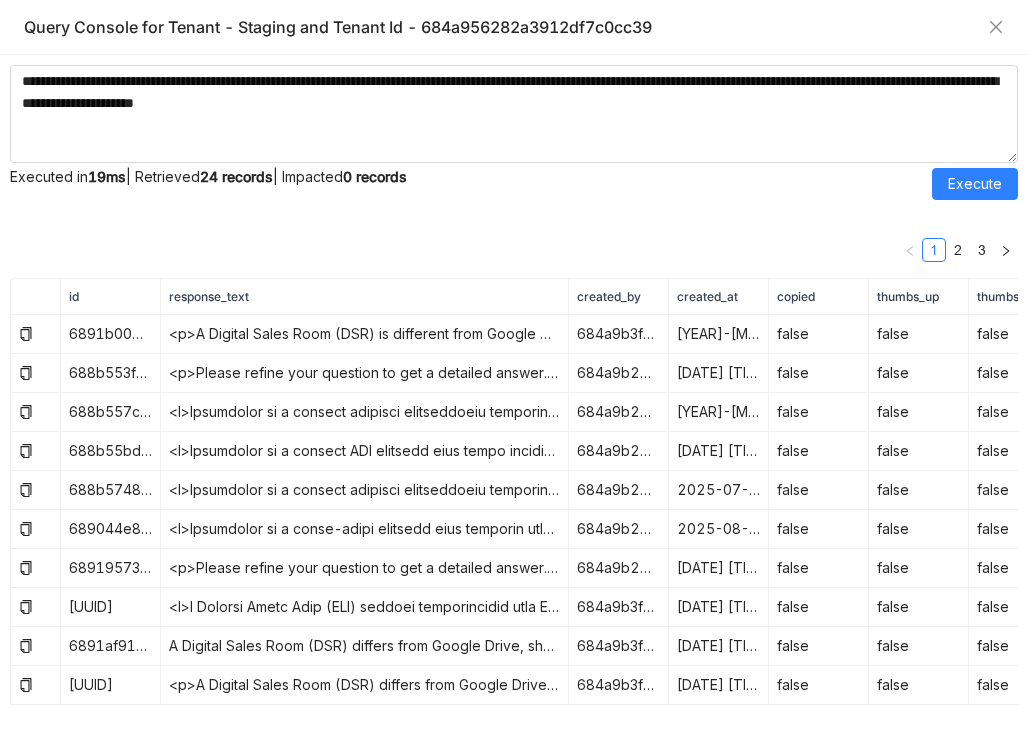 drag, startPoint x: 567, startPoint y: 296, endPoint x: 390, endPoint y: 295, distance: 177.00282 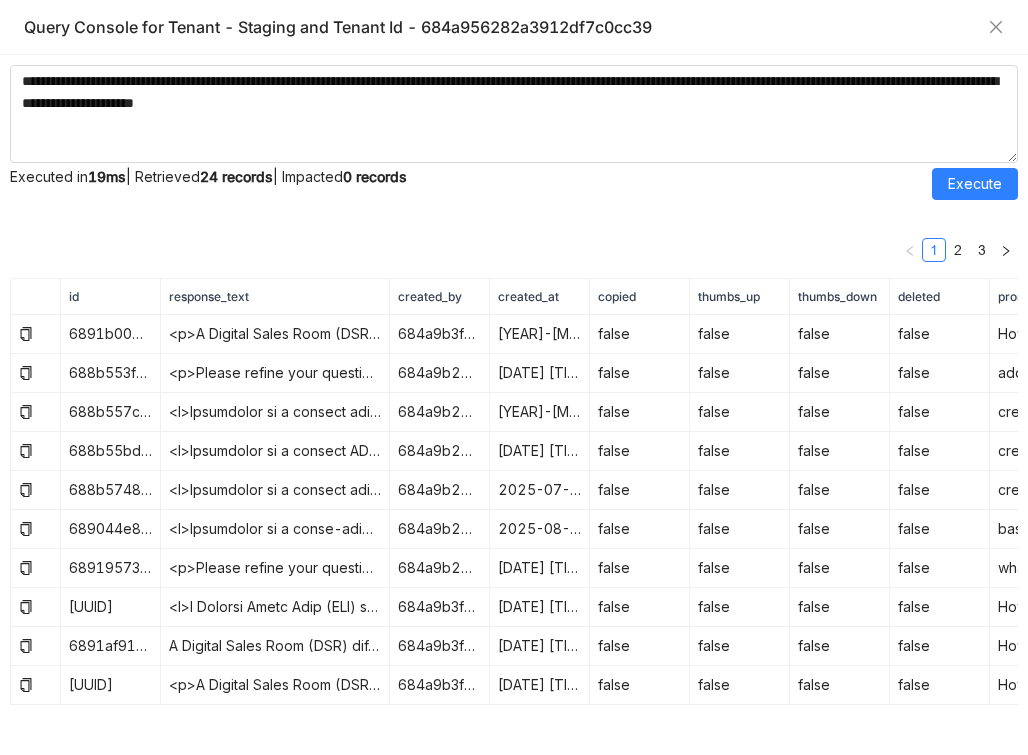 drag, startPoint x: 585, startPoint y: 296, endPoint x: 771, endPoint y: 299, distance: 186.02419 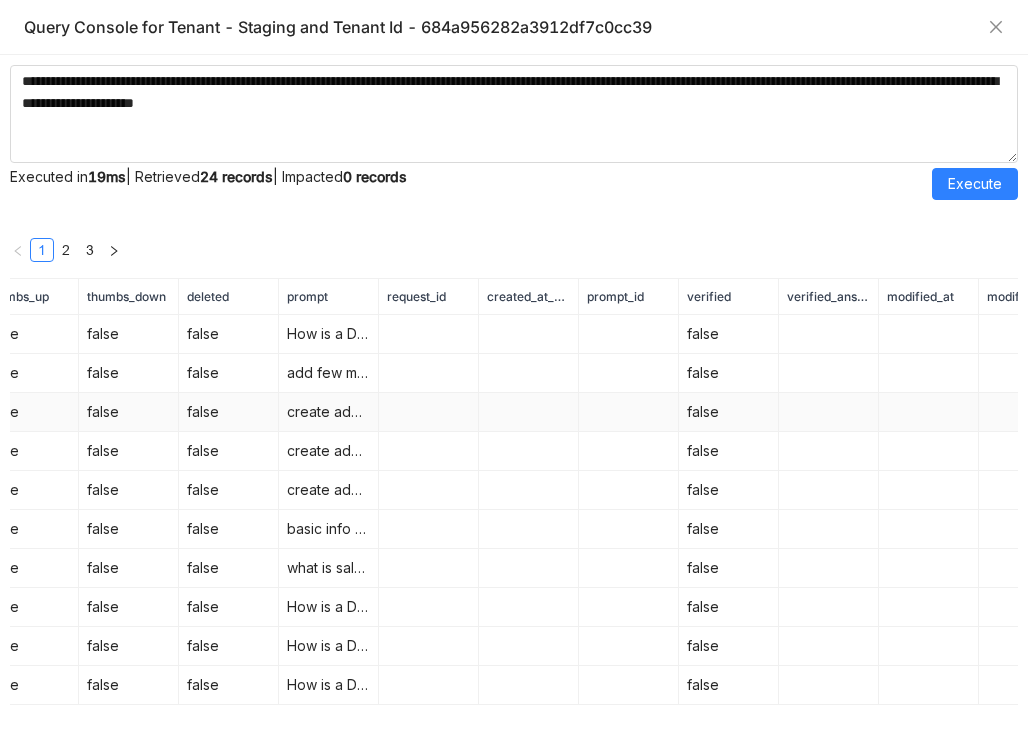 scroll, scrollTop: 0, scrollLeft: 893, axis: horizontal 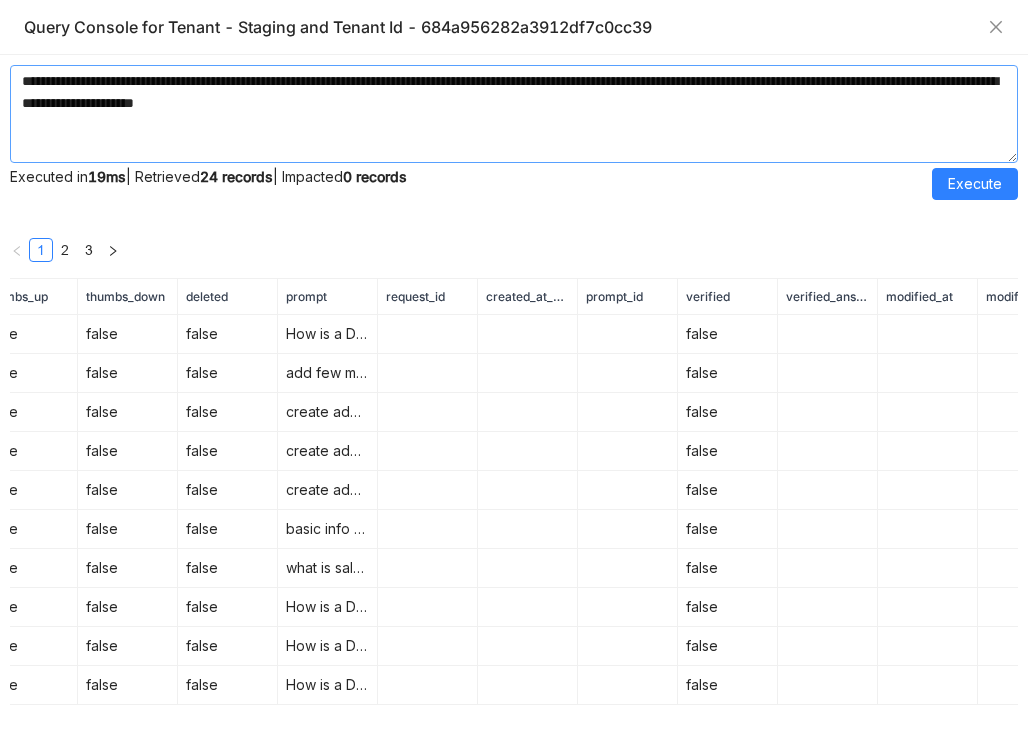 click on "**********" at bounding box center (514, 114) 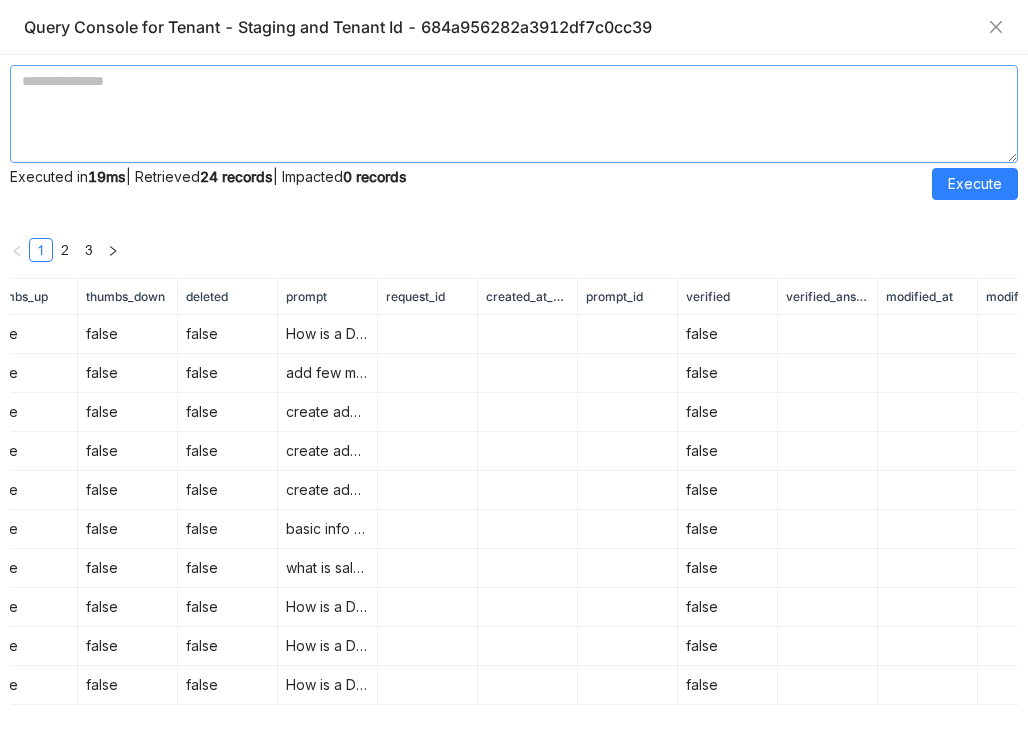 paste on "**********" 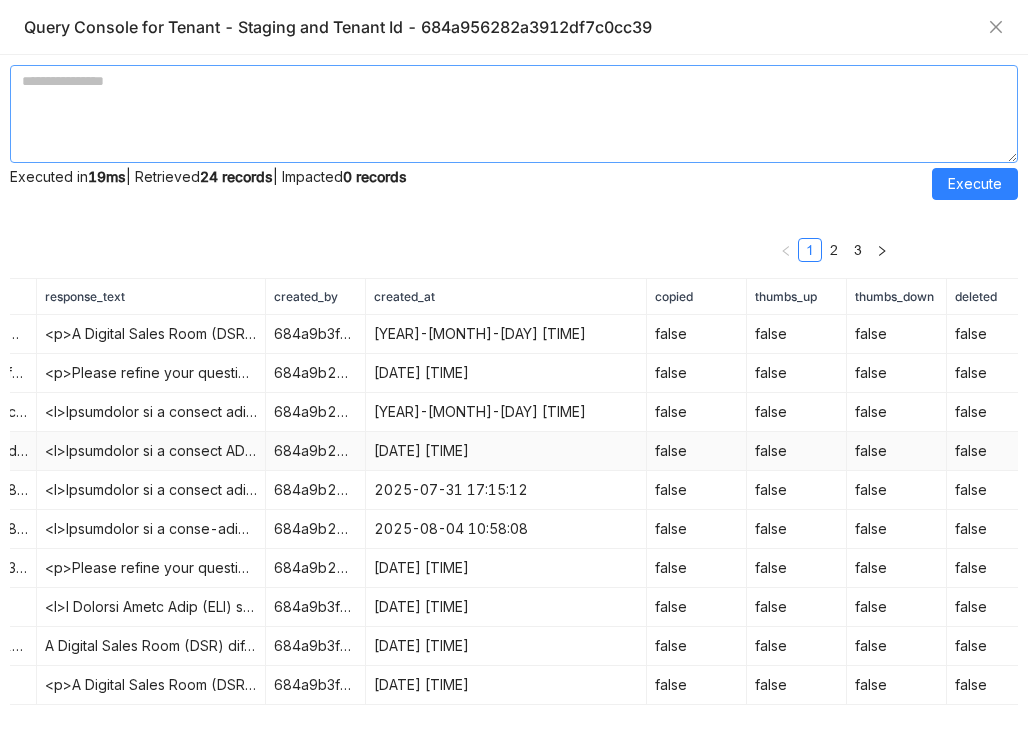 scroll, scrollTop: 0, scrollLeft: 130, axis: horizontal 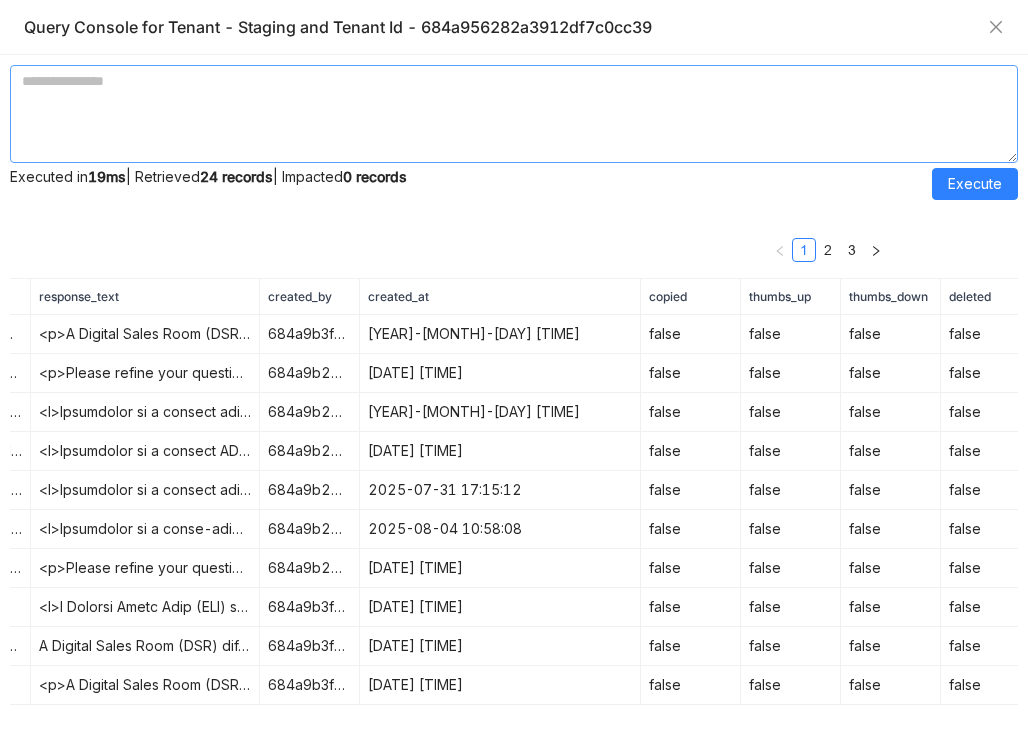paste on "**********" 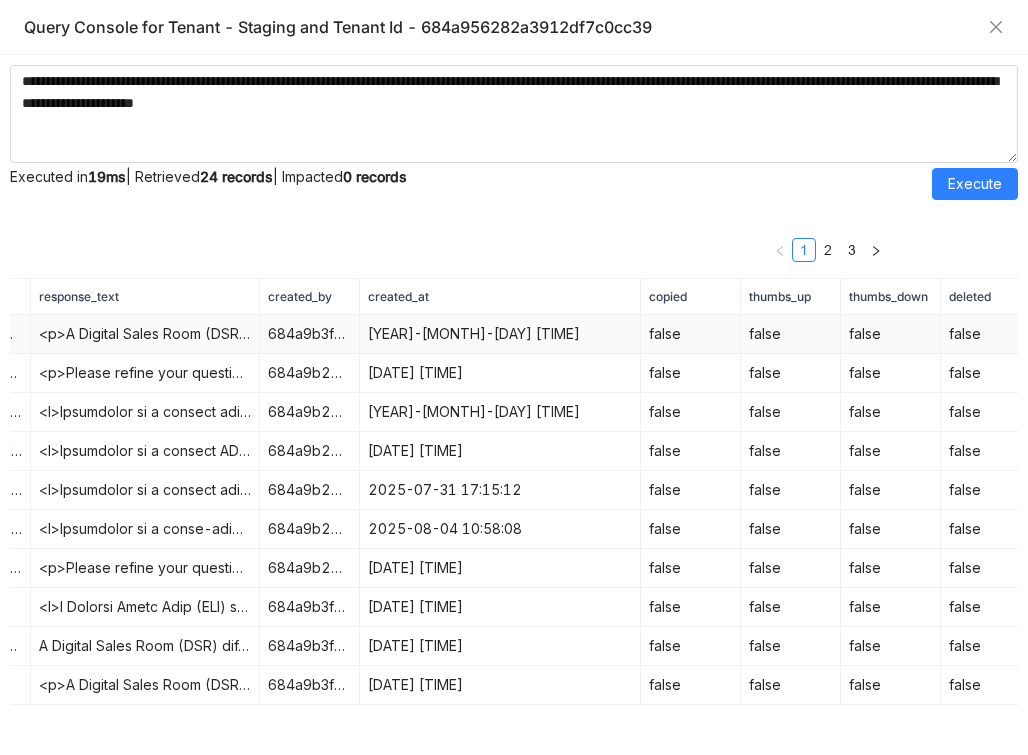 click on "684a9b3fde261c4b36a3d19f" at bounding box center [310, 334] 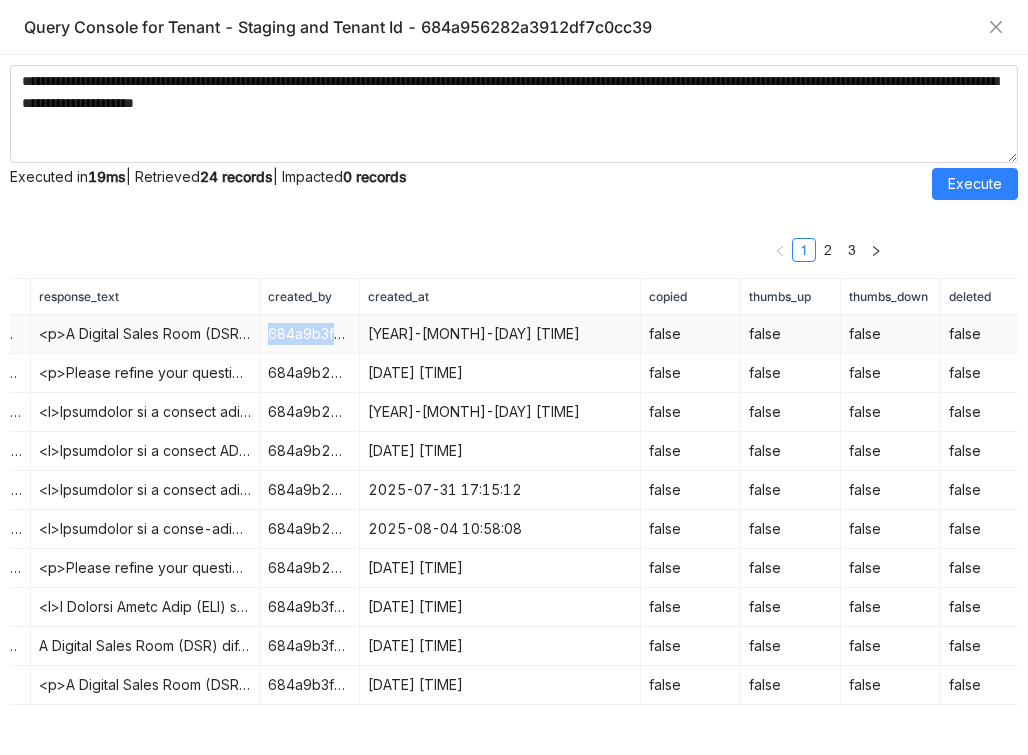 click on "684a9b3fde261c4b36a3d19f" at bounding box center (310, 334) 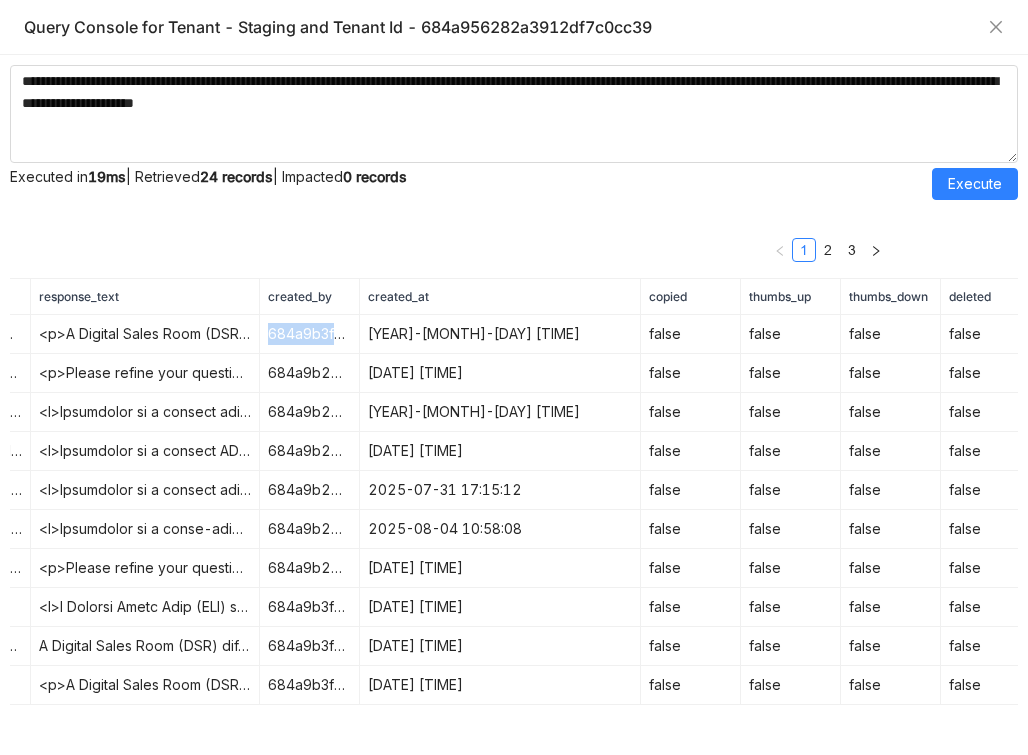 copy on "684a9b3fde261c4b36a3d19f" 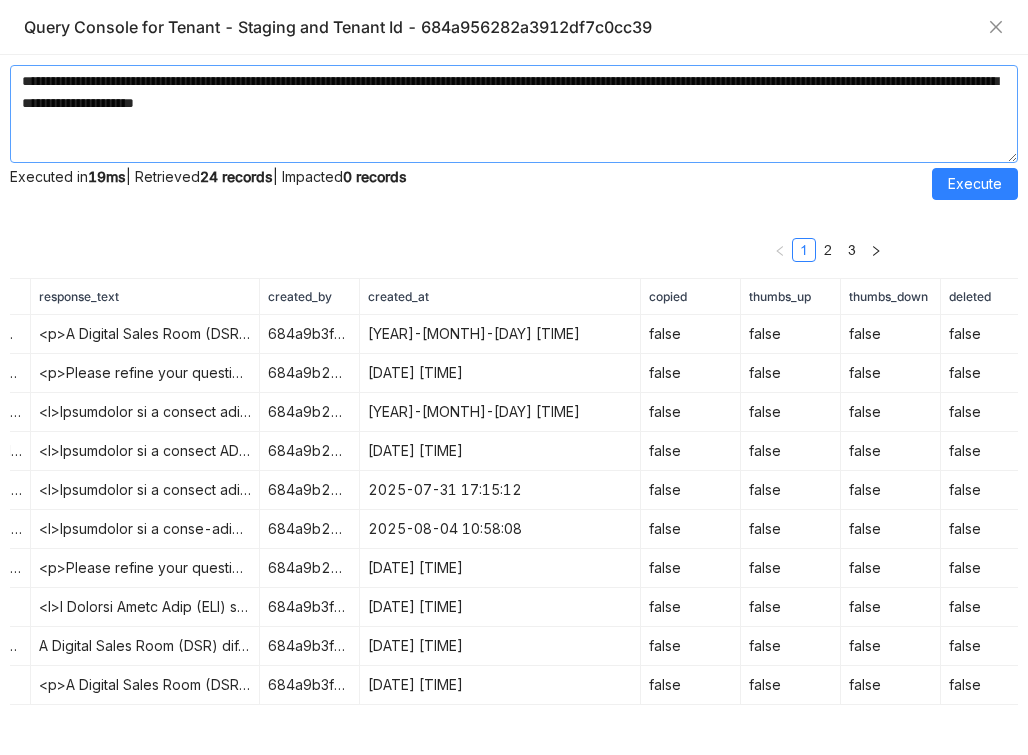 click on "**********" at bounding box center (514, 114) 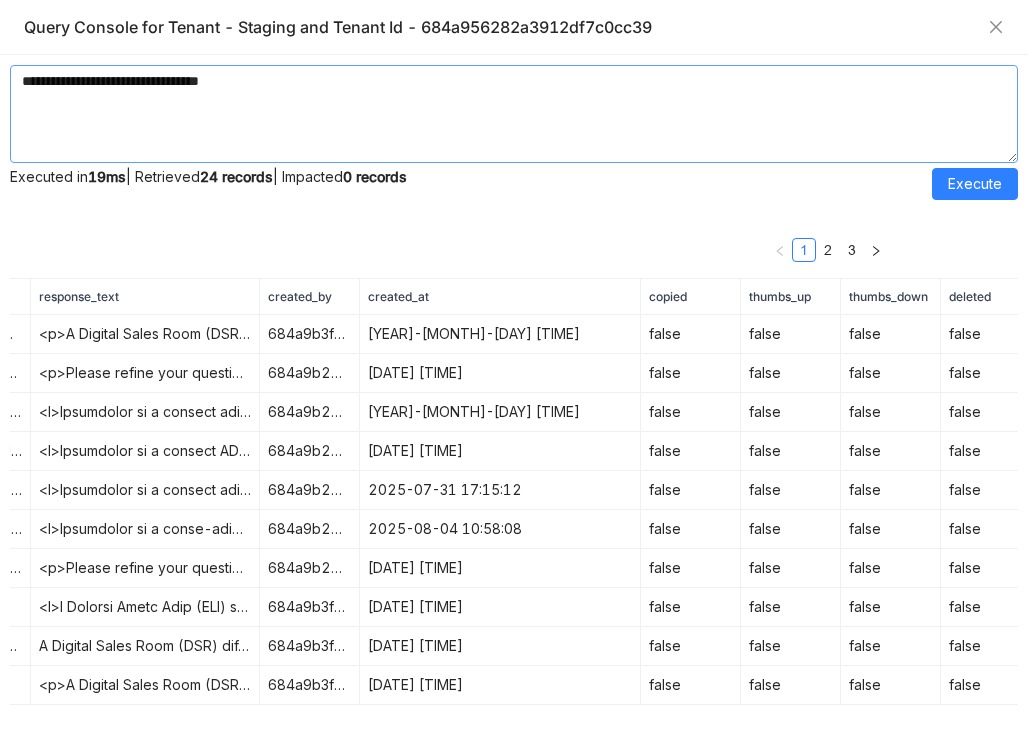 paste on "**********" 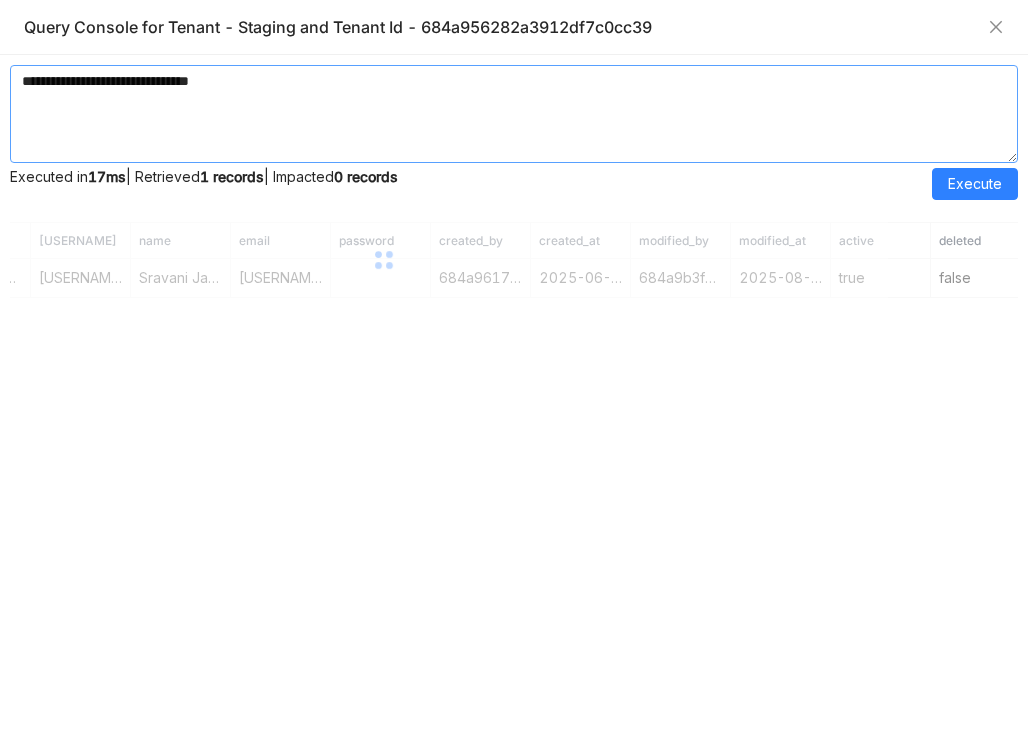 paste on "**********" 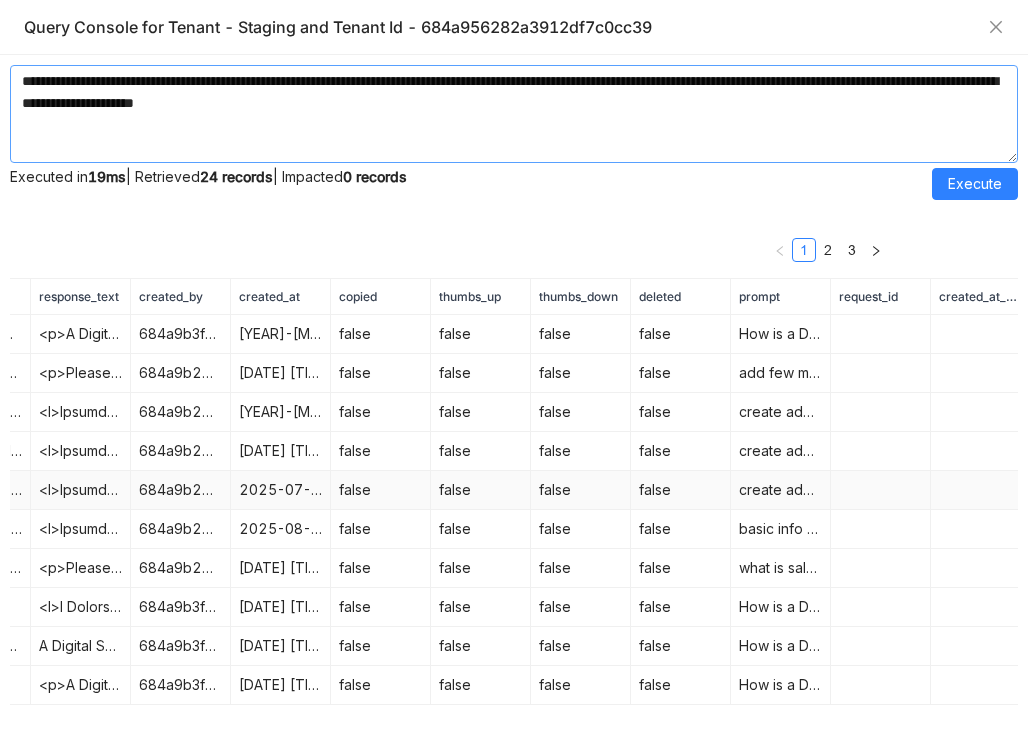 scroll, scrollTop: 0, scrollLeft: 0, axis: both 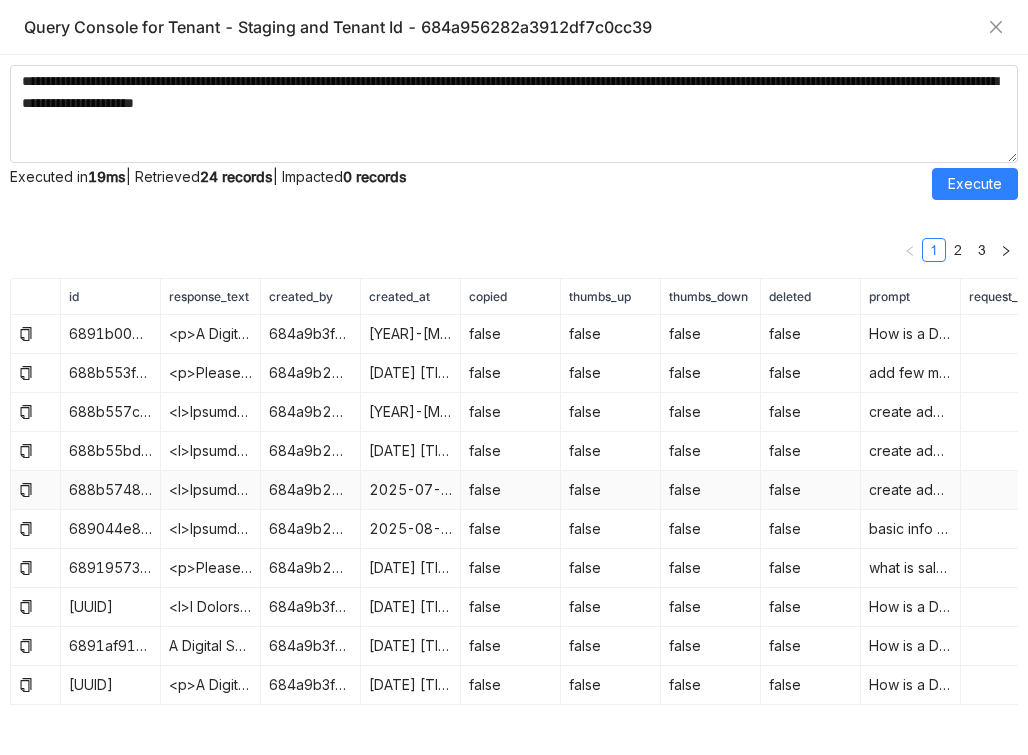 click on "2025-07-31 17:15:12" at bounding box center (411, 490) 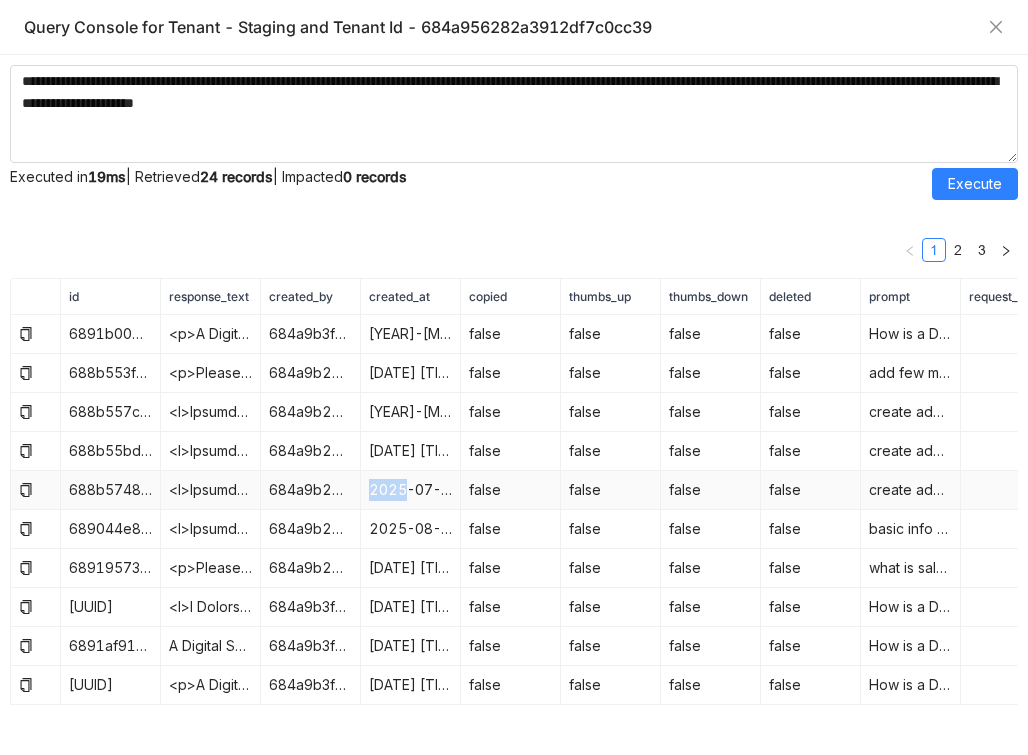 click on "2025-07-31 17:15:12" at bounding box center [411, 490] 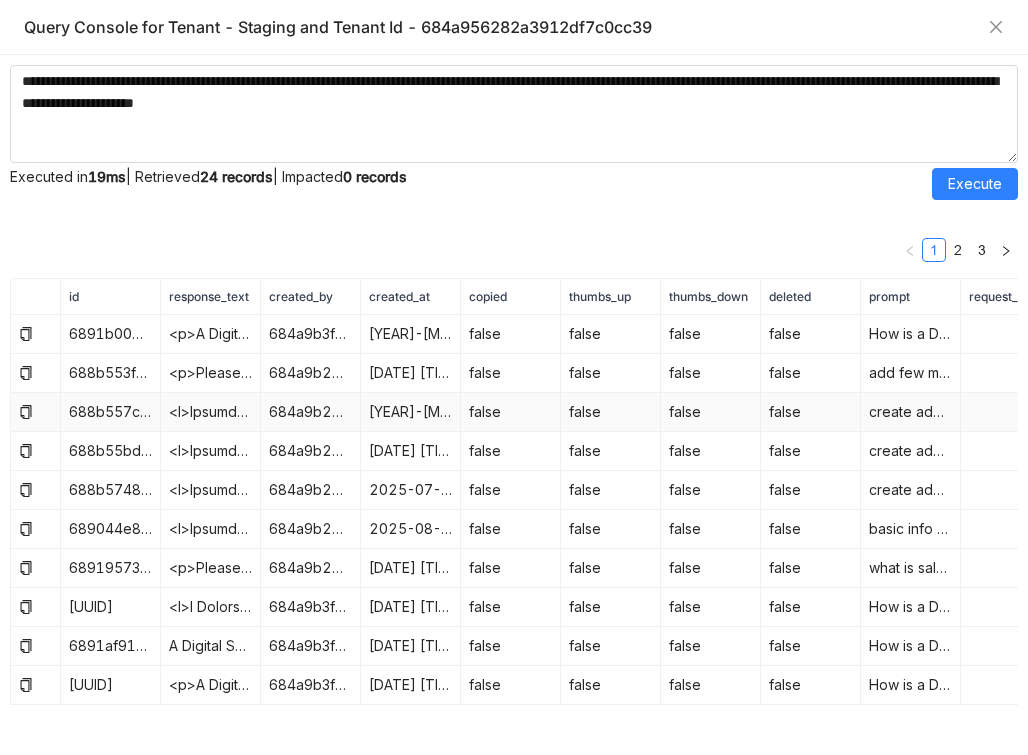 click on "684a9b22de261c4b36a3d00f" at bounding box center (311, 412) 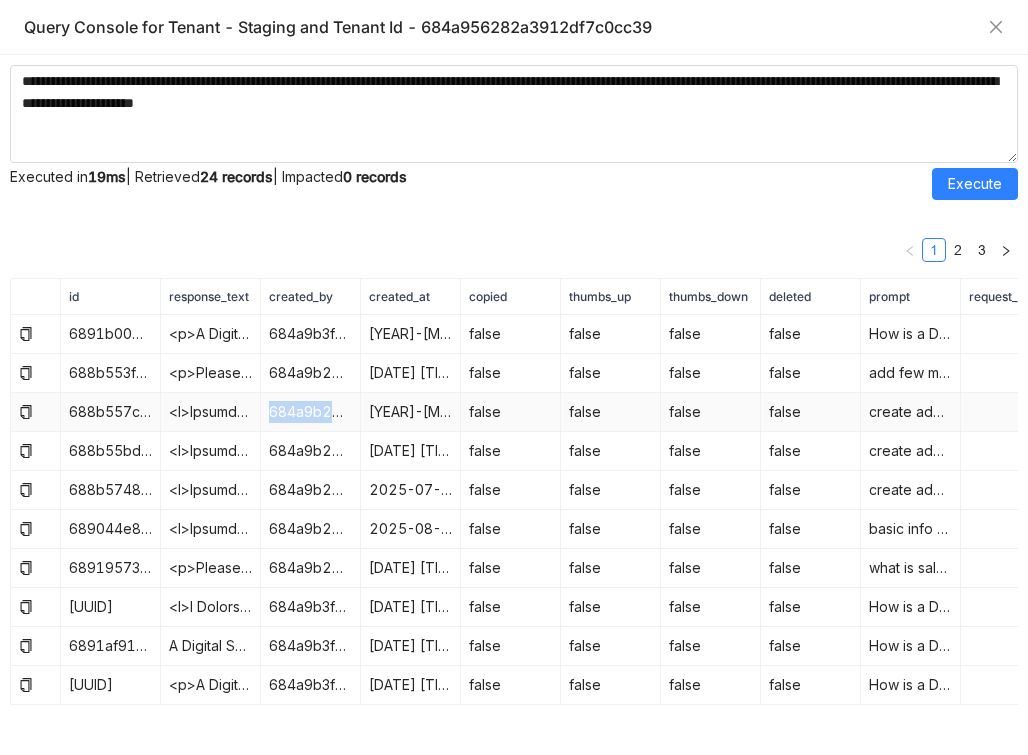 click on "684a9b22de261c4b36a3d00f" at bounding box center [311, 412] 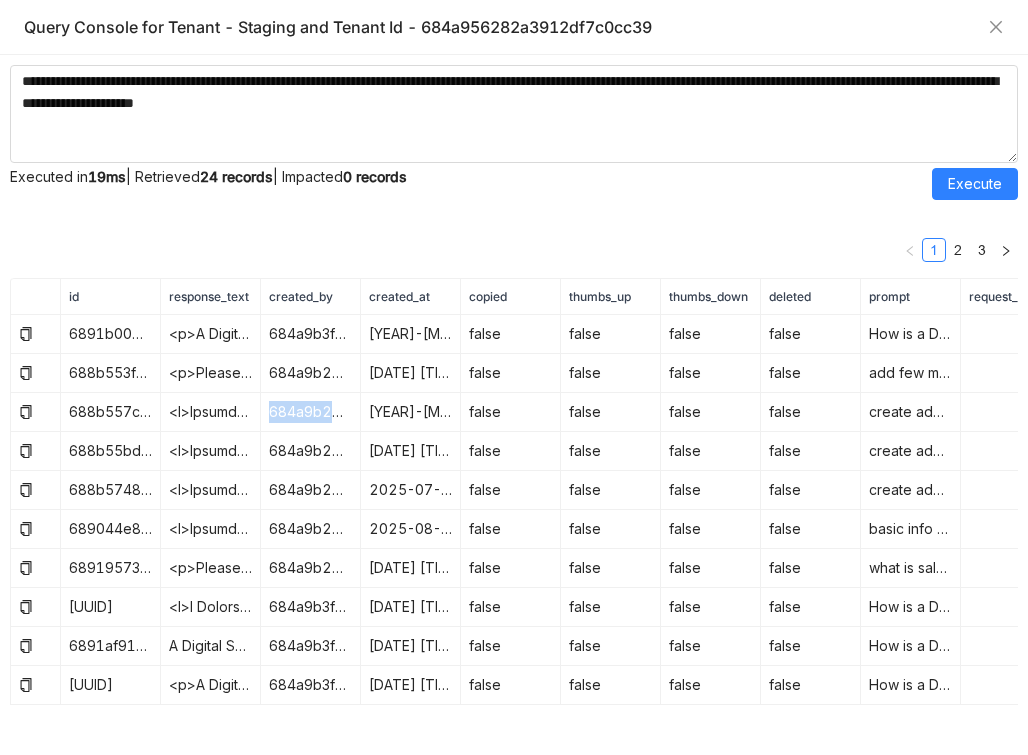 copy on "684a9b22de261c4b36a3d00f" 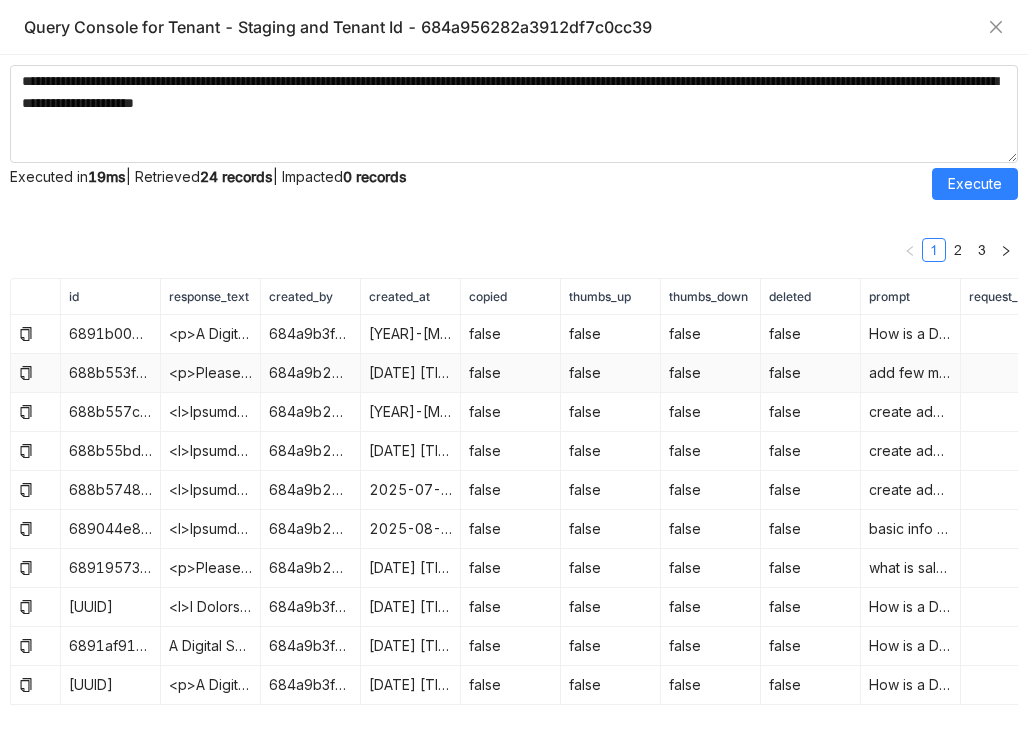 click on "684a9b22de261c4b36a3d00f" at bounding box center (311, 373) 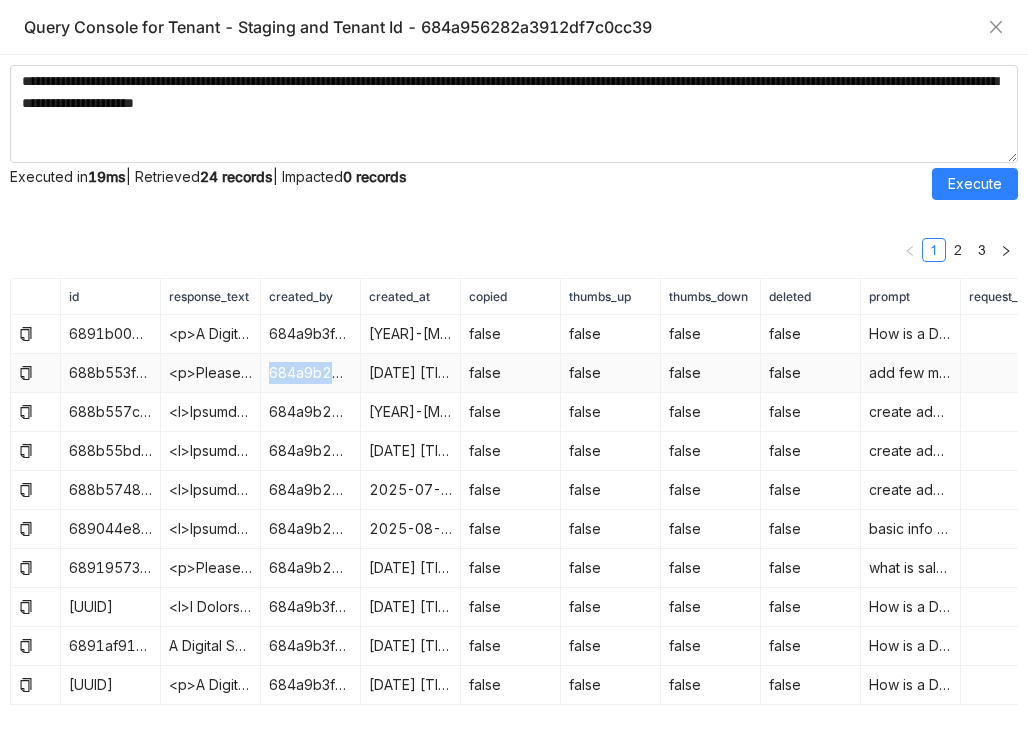 click on "684a9b22de261c4b36a3d00f" at bounding box center [311, 373] 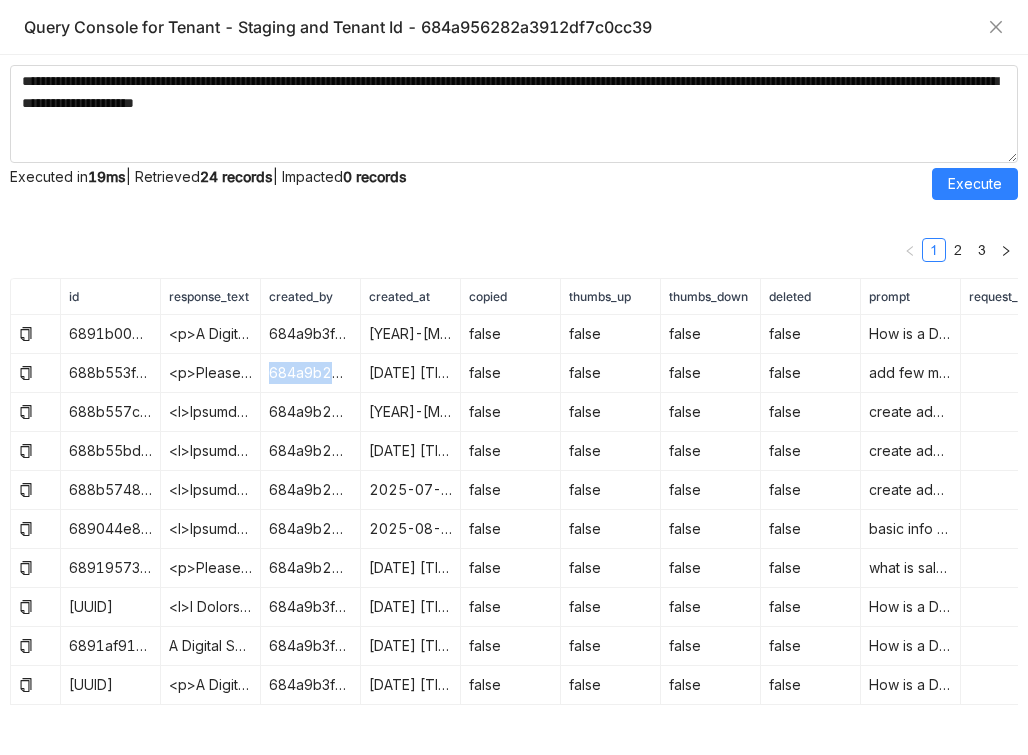 copy on "684a9b22de261c4b36a3d00f" 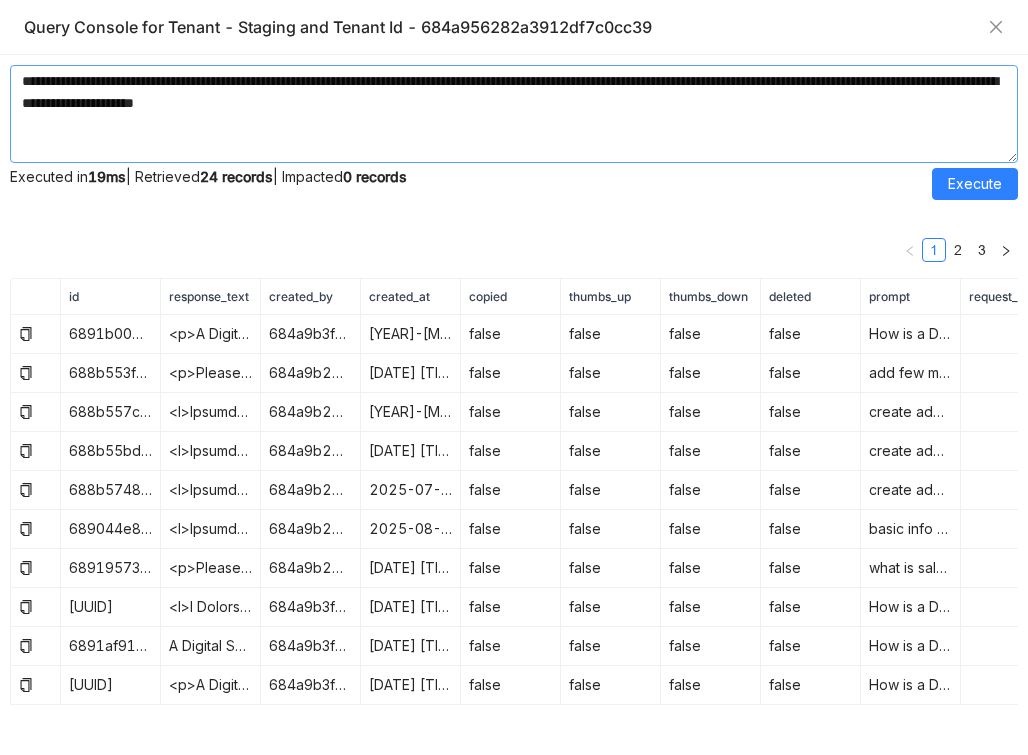click on "**********" at bounding box center (514, 114) 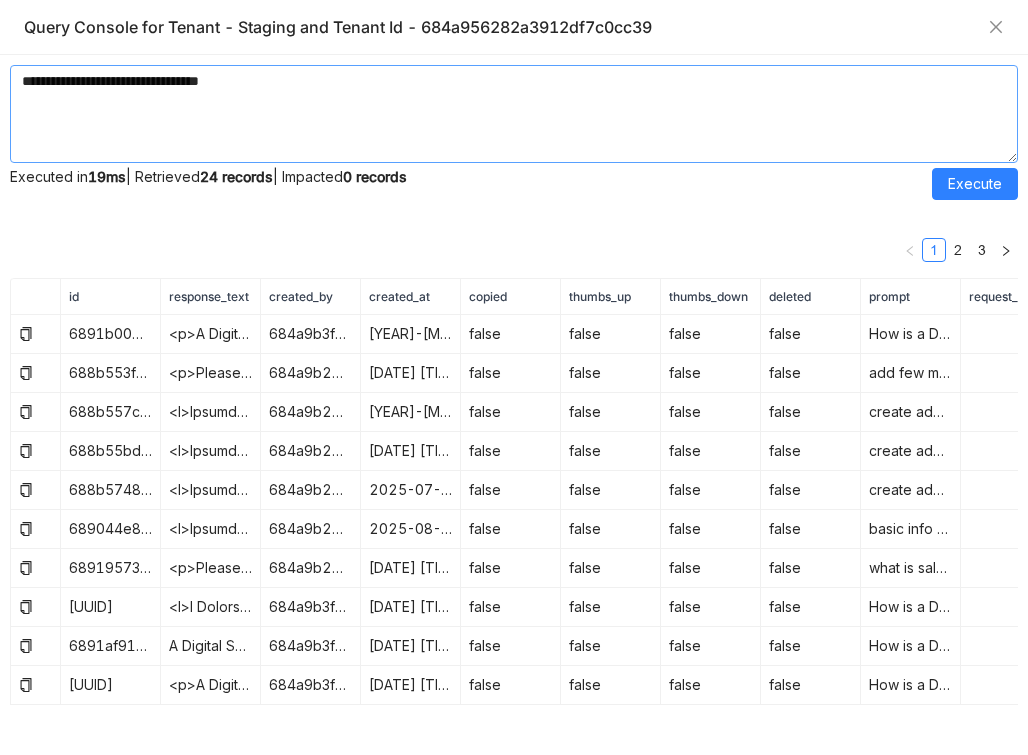 paste on "**********" 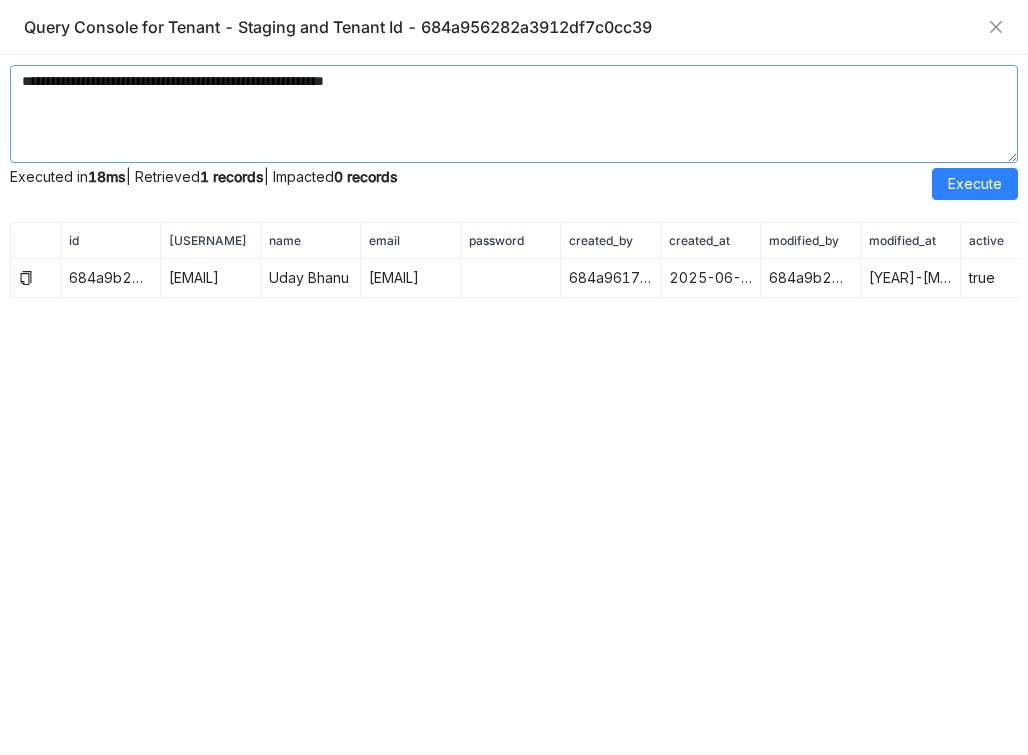 paste on "**********" 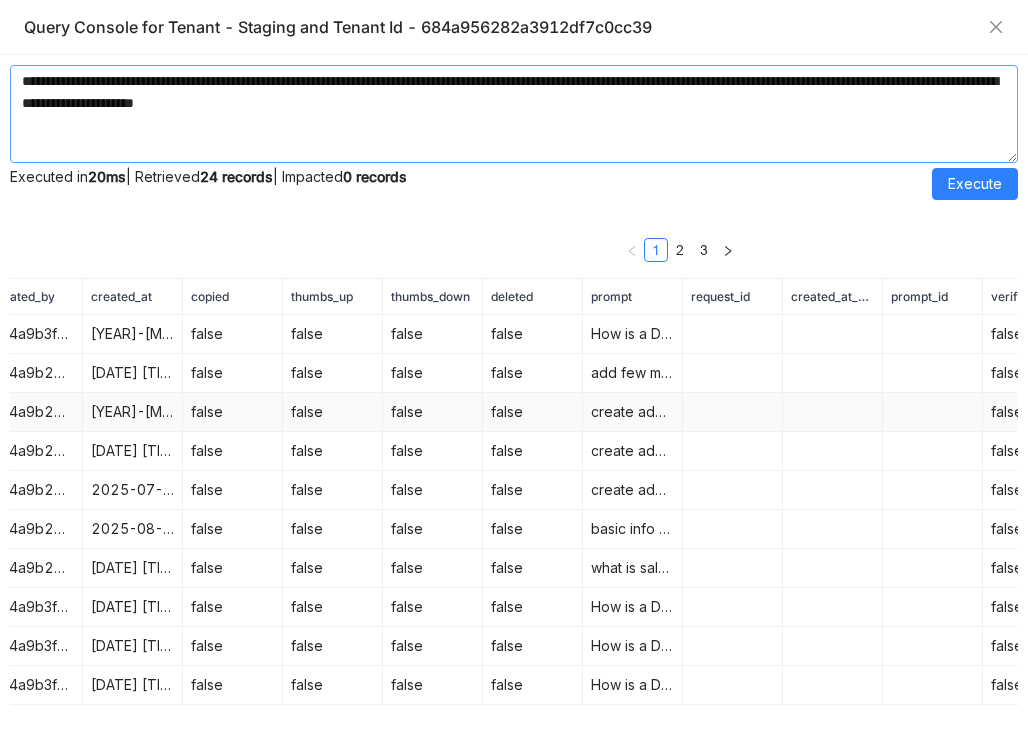 scroll, scrollTop: 0, scrollLeft: 282, axis: horizontal 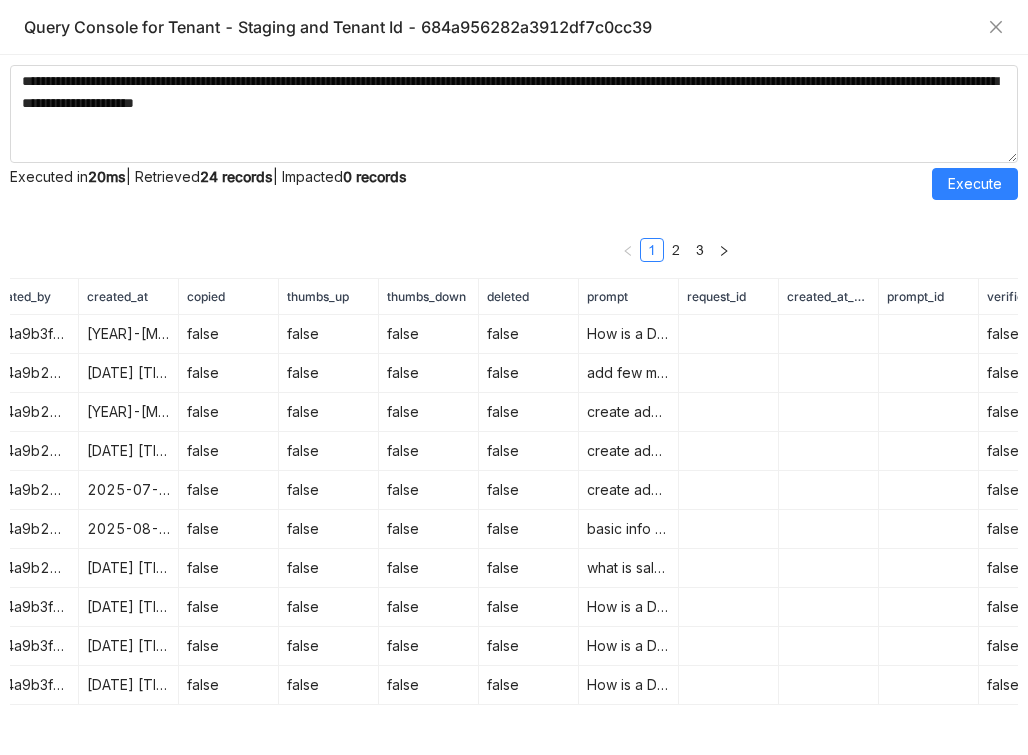 click on "Executed in [DURATION] | Retrieved [NUMBER] records | Impacted [NUMBER] records Execute 1 2 3 id response_text created_by created_at copied thumbs_up thumbs_down deleted prompt request_id created_at_hour prompt_id verified verified_answer modified_at modified_by request_to_verify thread_id re_generated message_id source regeneration_count name description where_clause project_id type entity_type entity_id [UUID] [UUID] [DATE_TIME] false false false false How is a DSR different from using Google Drive or shared folders? false false [DATE_TIME] false [UUID] faq 0 [UUID] [RESPONSE] false false false" at bounding box center (514, 405) 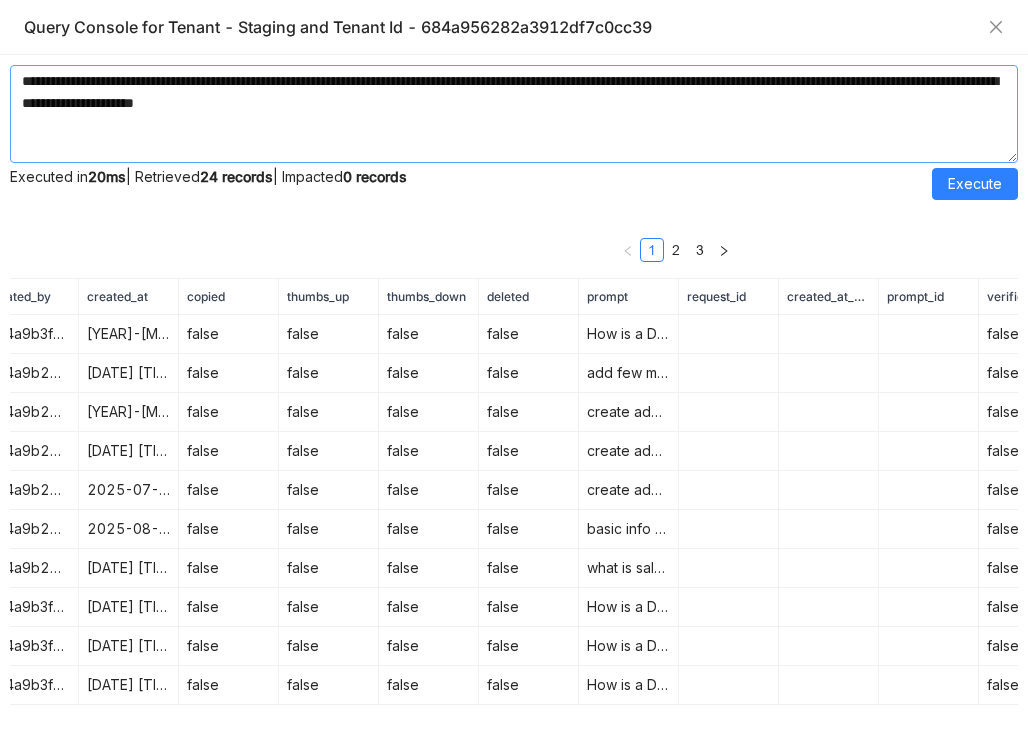 click on "**********" at bounding box center [514, 114] 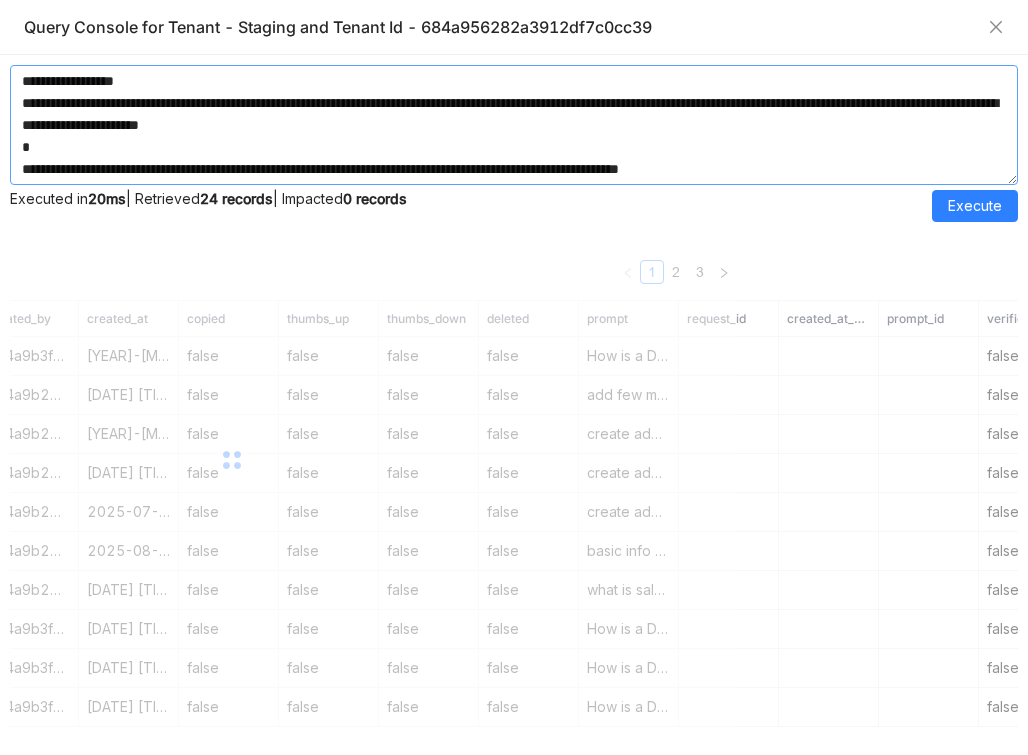 click on "**********" at bounding box center [514, 125] 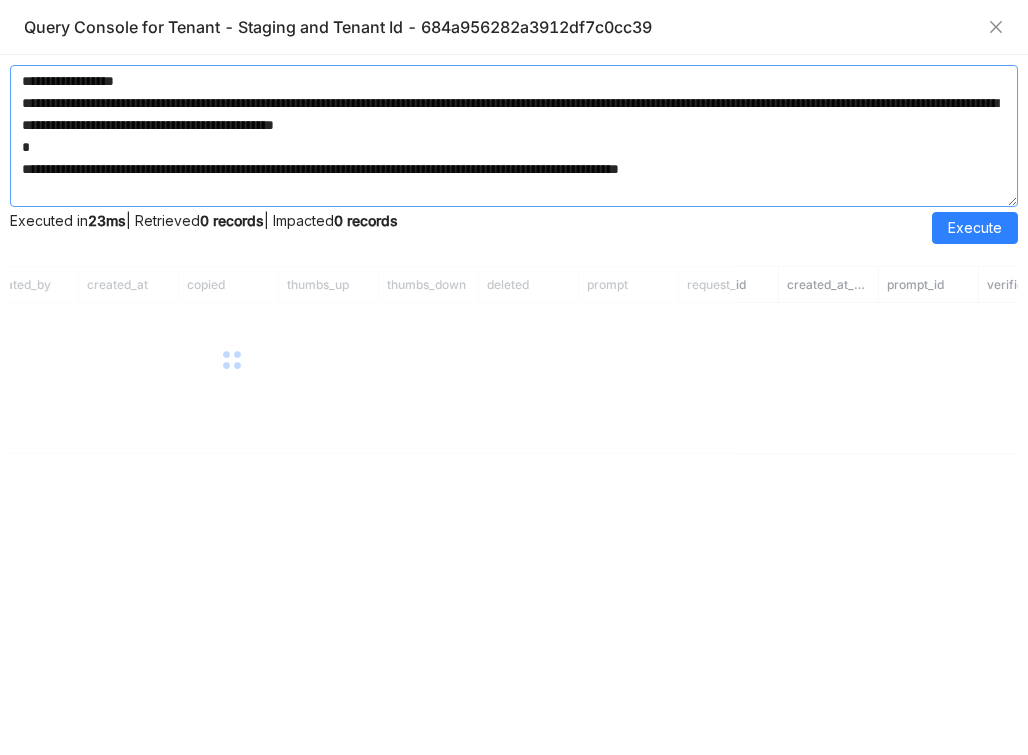 click on "**********" at bounding box center (514, 136) 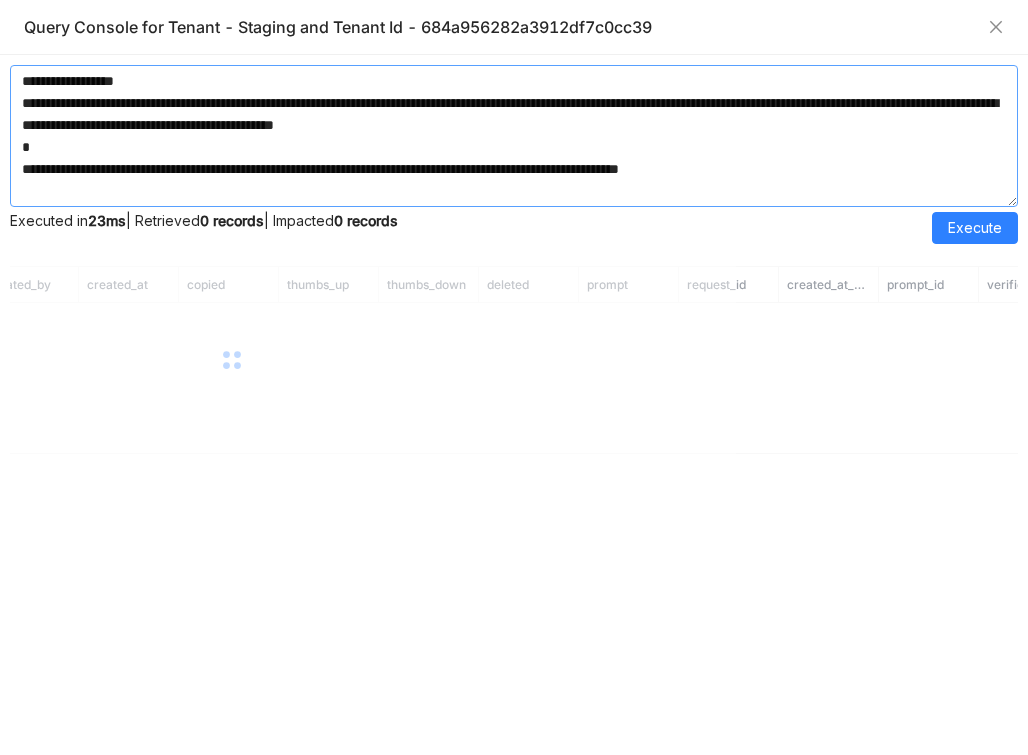 paste on "**********" 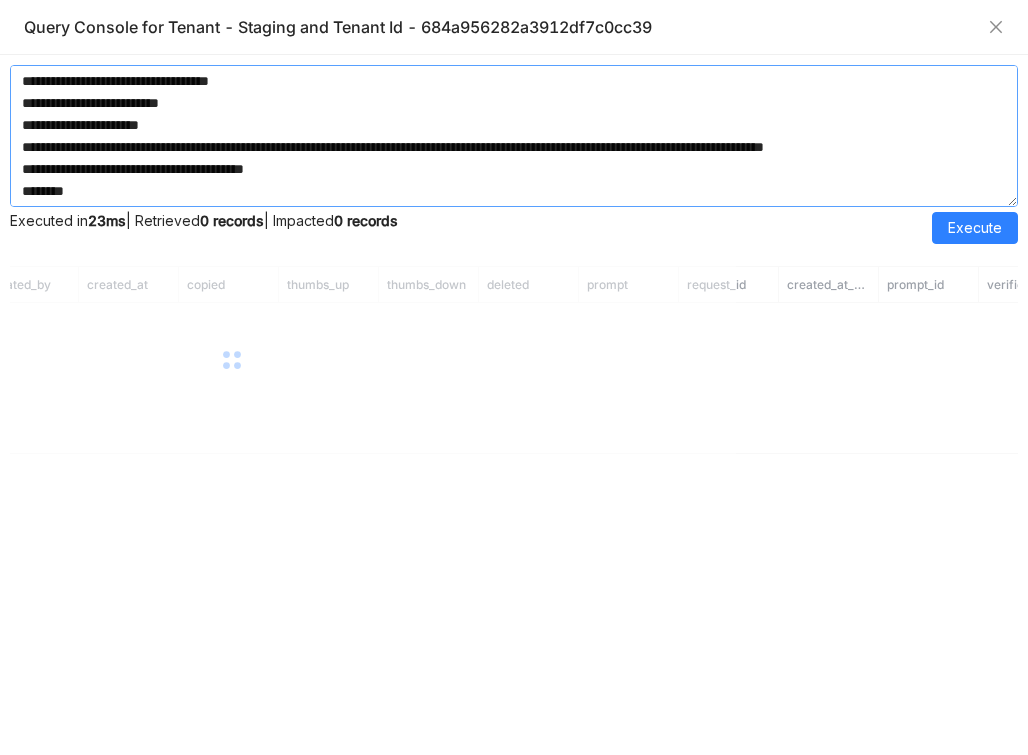 scroll, scrollTop: 587, scrollLeft: 0, axis: vertical 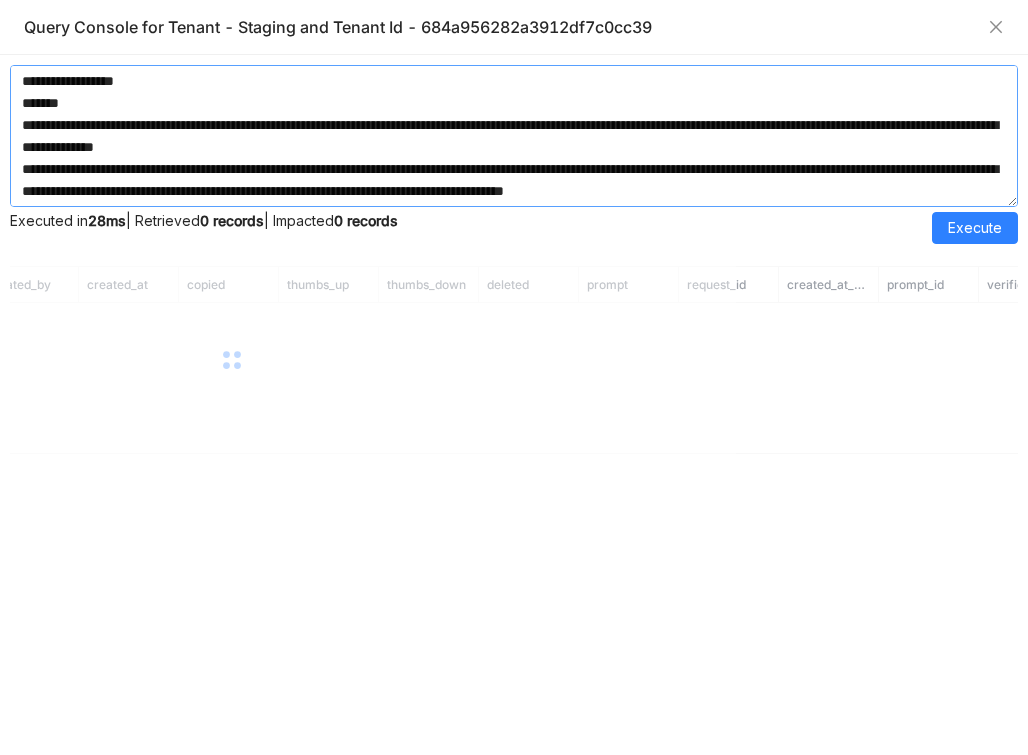 click at bounding box center [514, 136] 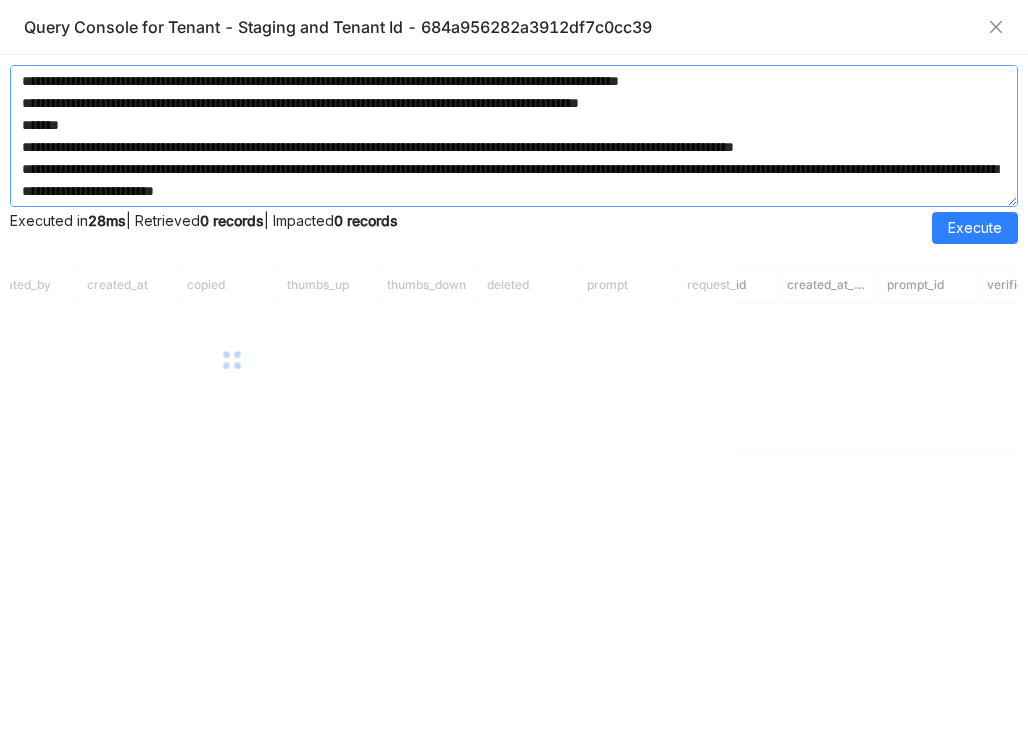 scroll, scrollTop: 191, scrollLeft: 0, axis: vertical 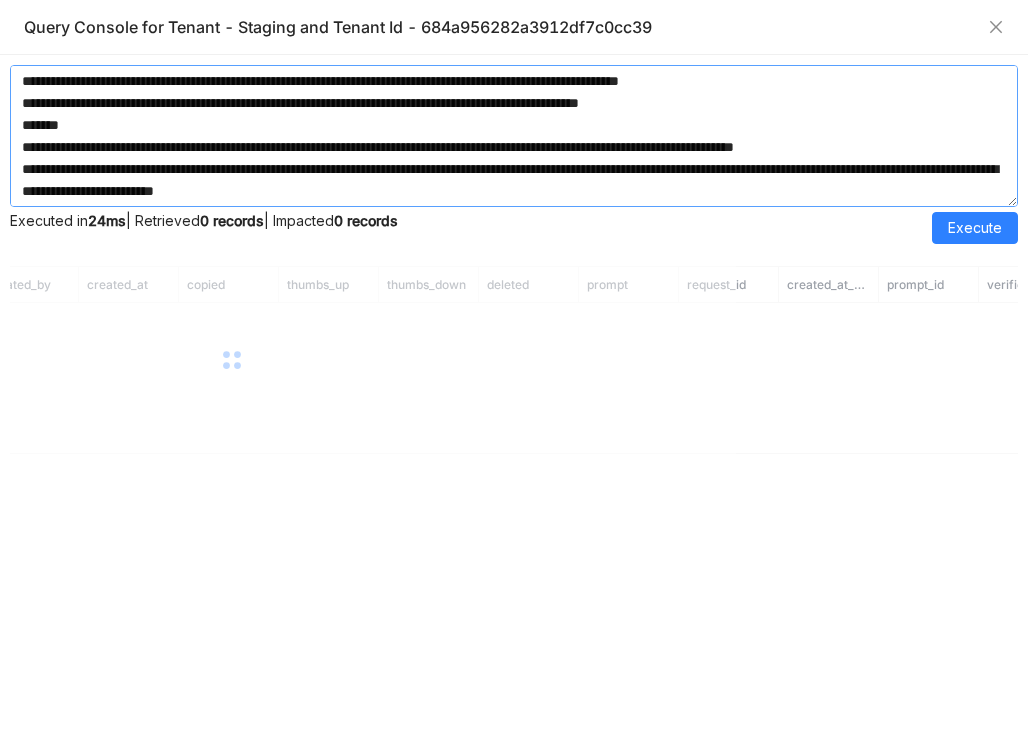 click at bounding box center (514, 136) 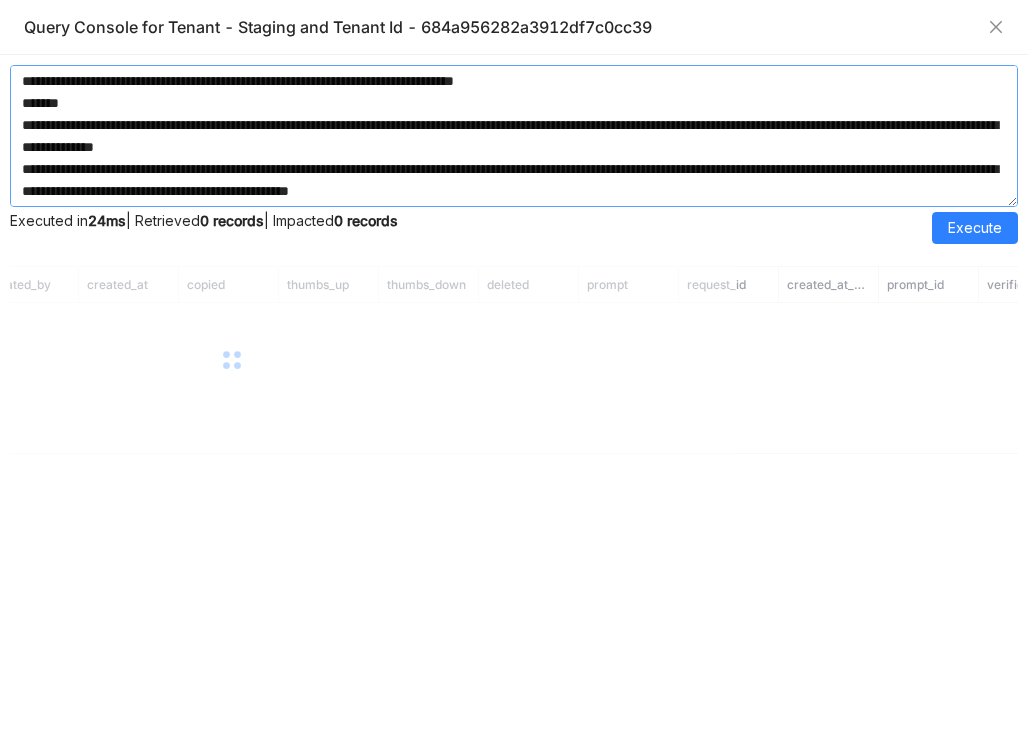scroll, scrollTop: 103, scrollLeft: 0, axis: vertical 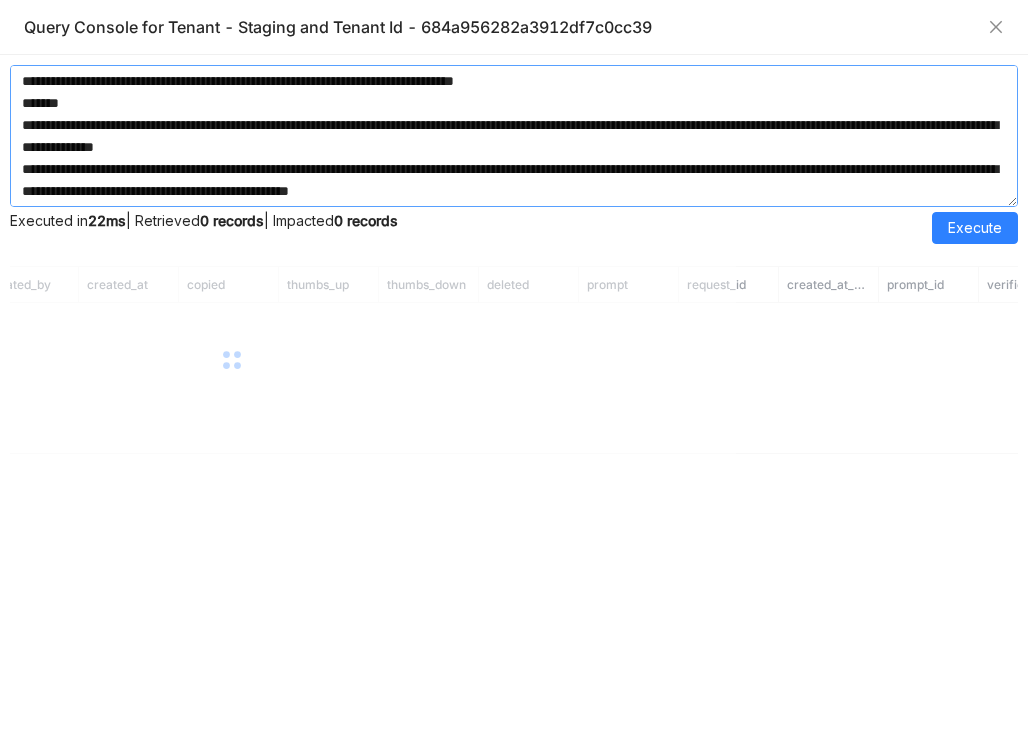 click on "**********" at bounding box center (514, 136) 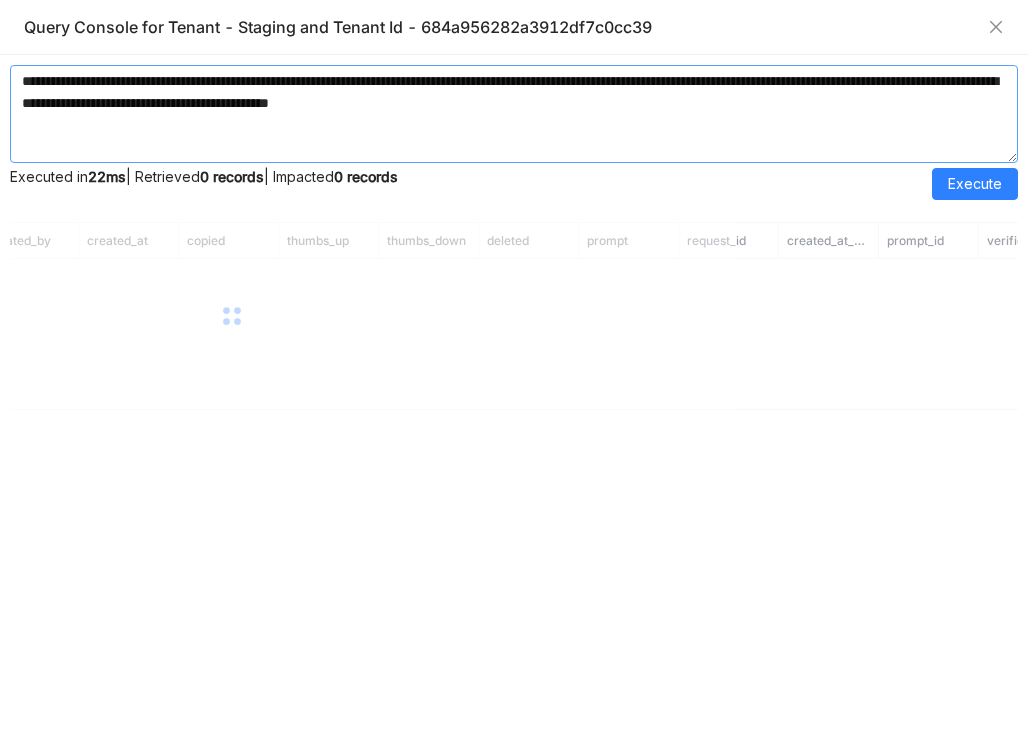 scroll, scrollTop: 0, scrollLeft: 0, axis: both 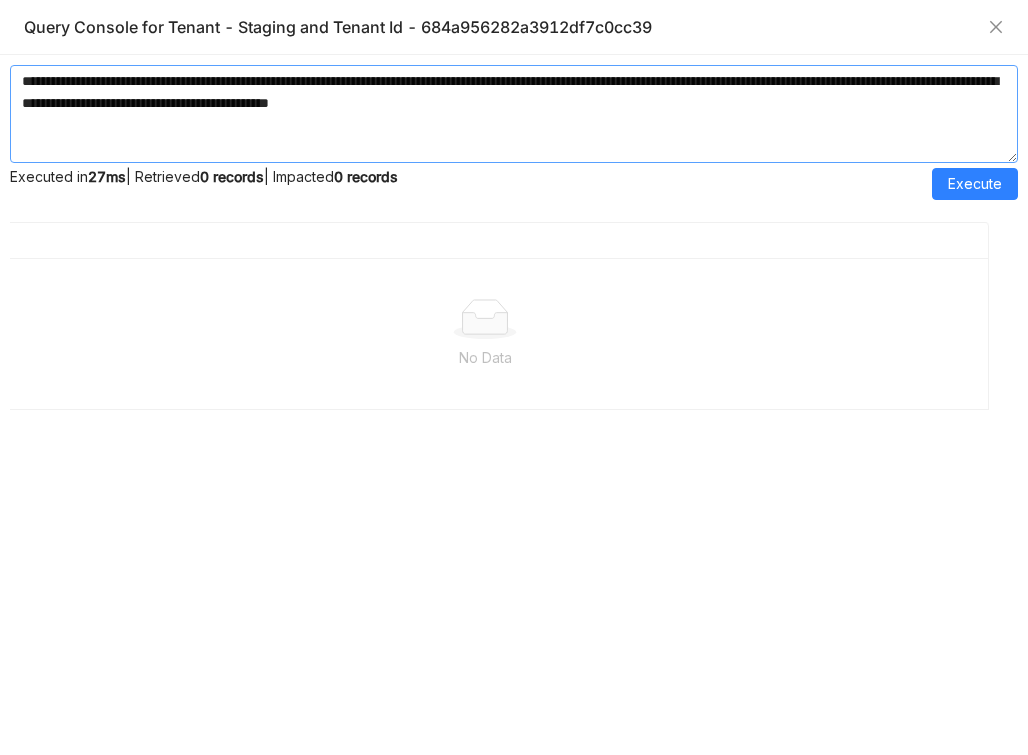 type on "**********" 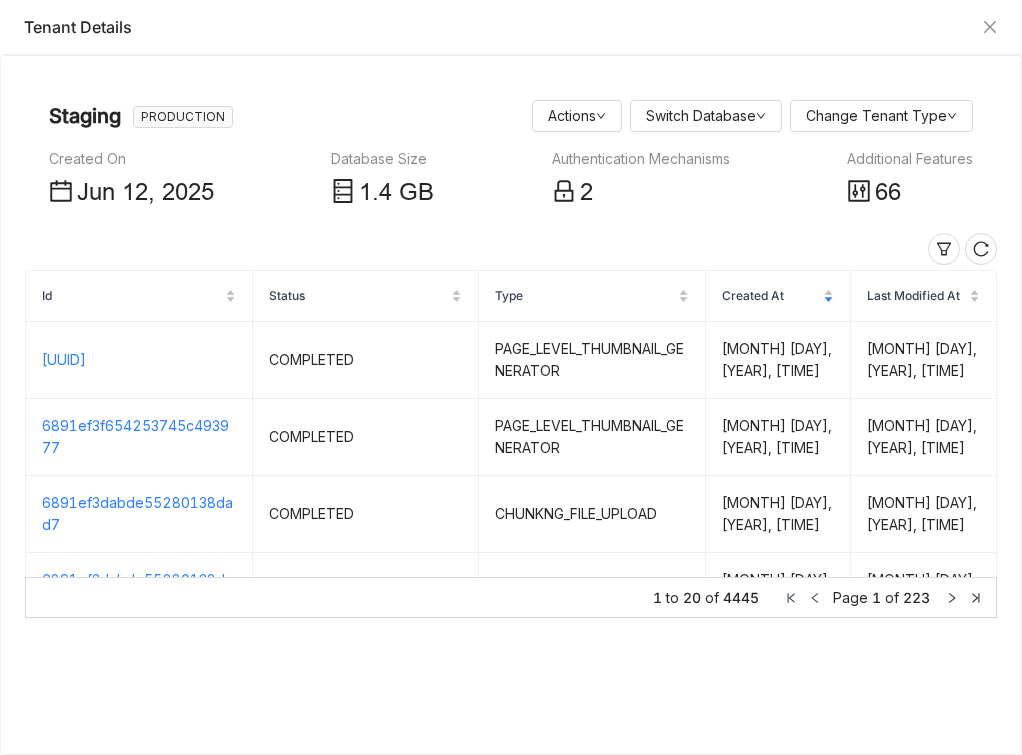 click on "Tenant Details" at bounding box center [511, 27] 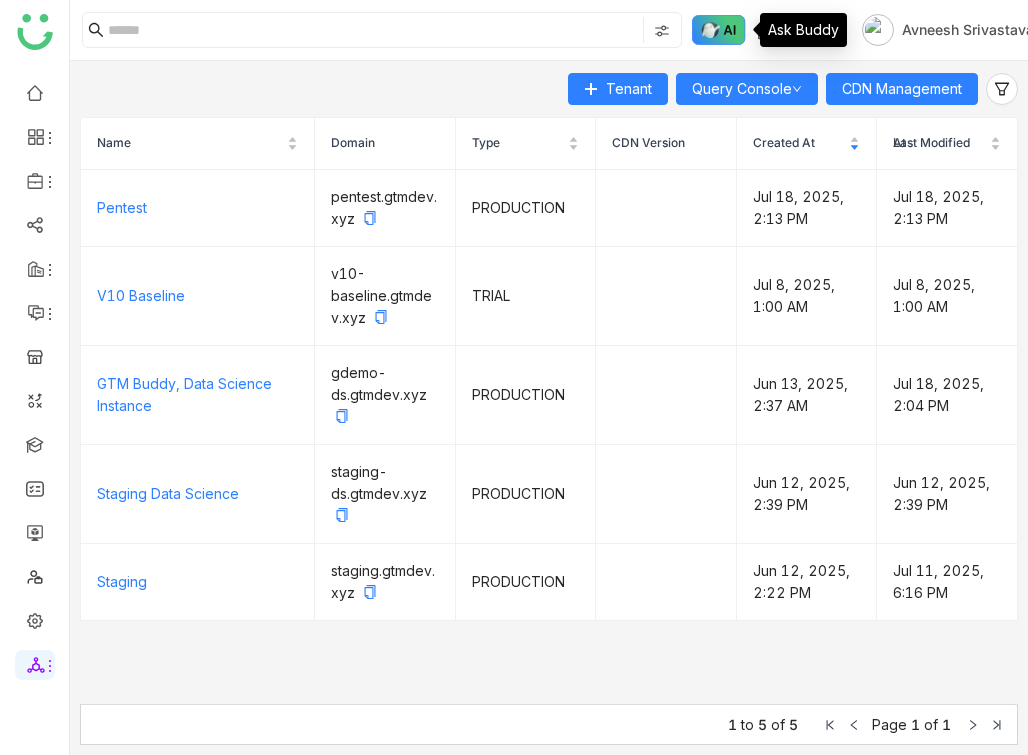 click 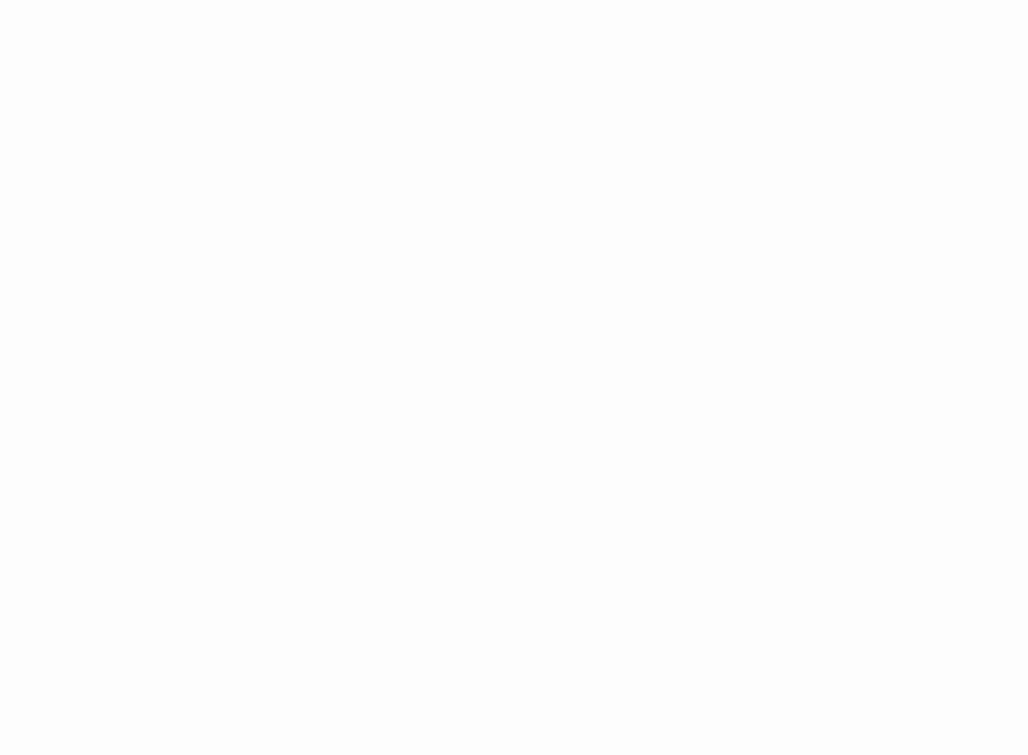 scroll, scrollTop: 0, scrollLeft: 0, axis: both 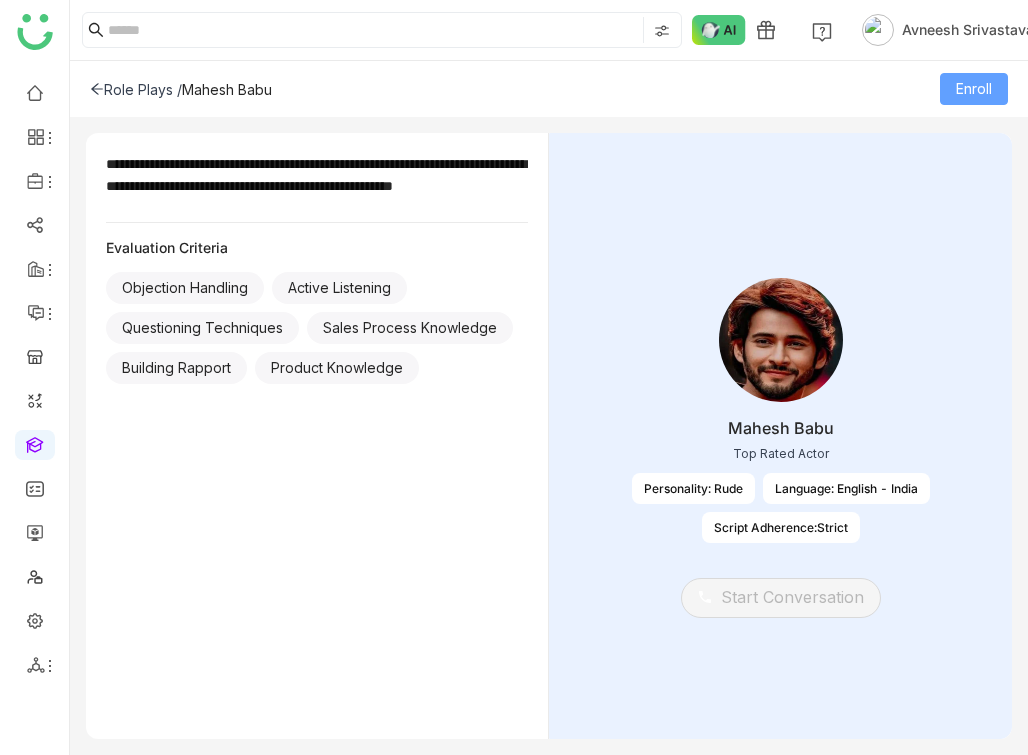 drag, startPoint x: 949, startPoint y: 102, endPoint x: 894, endPoint y: 151, distance: 73.661385 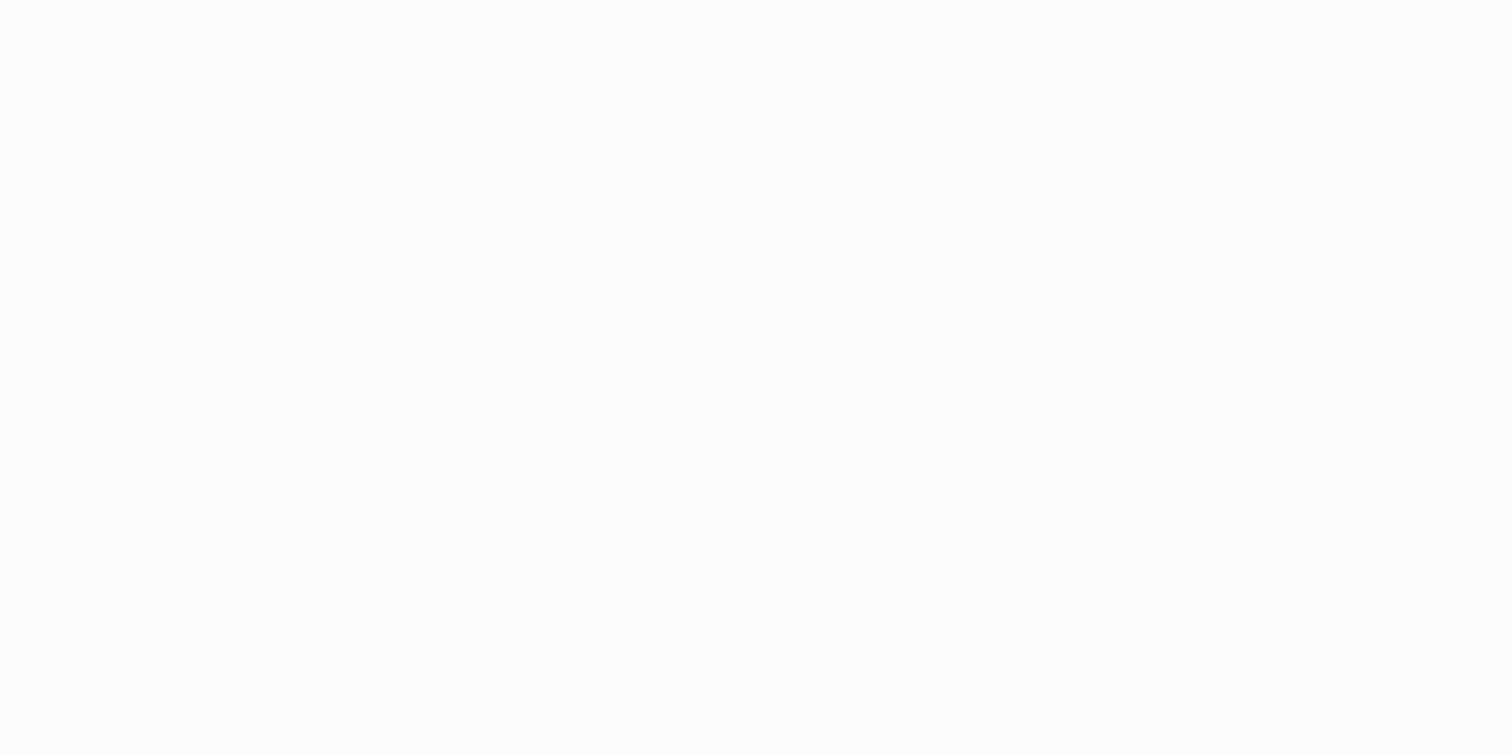 scroll, scrollTop: 0, scrollLeft: 0, axis: both 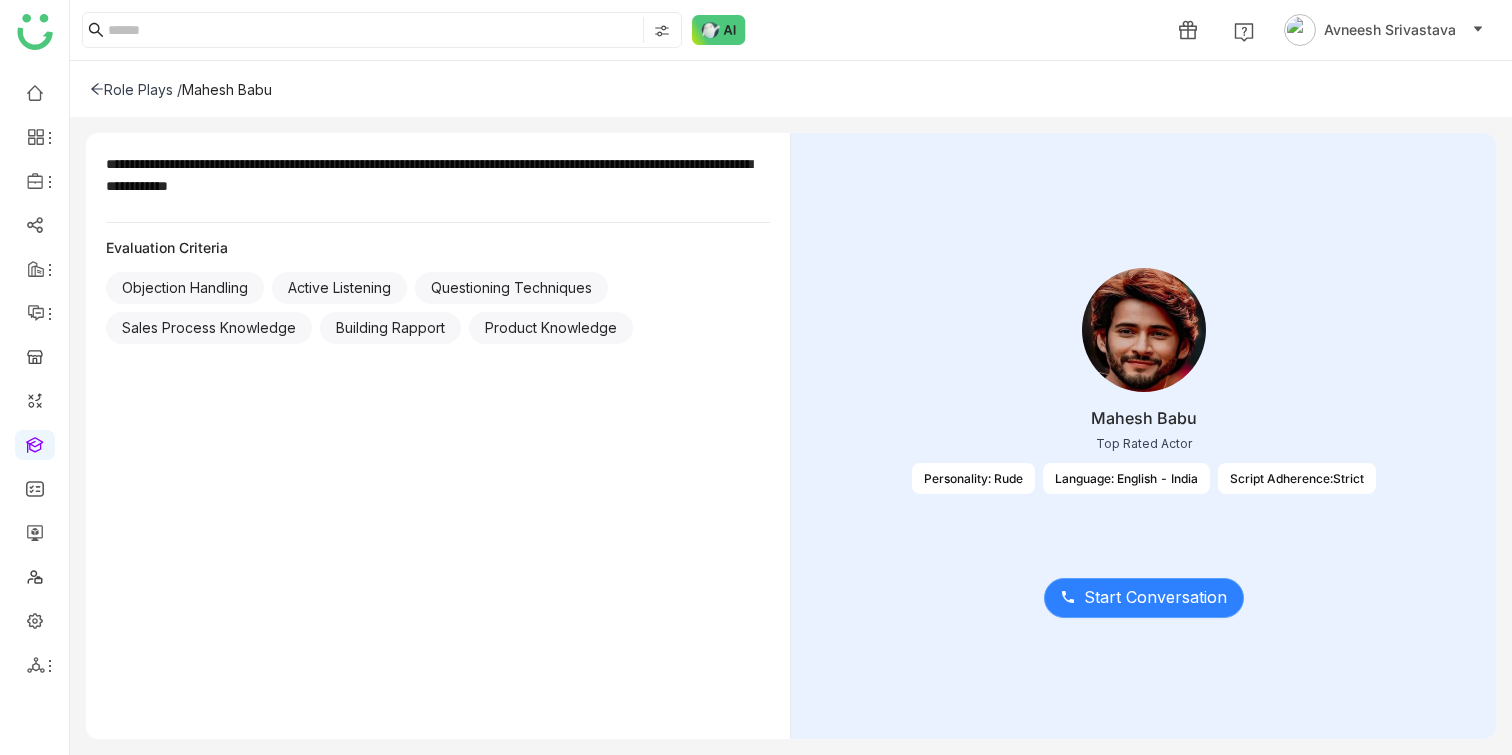 click on "Start Conversation" 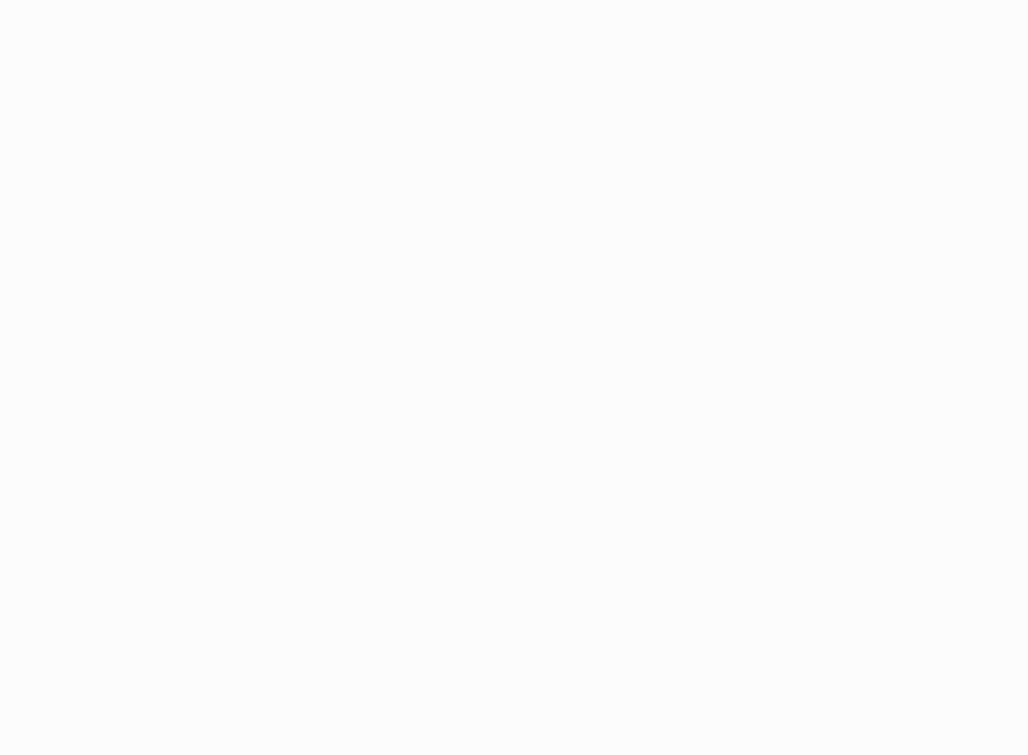 scroll, scrollTop: 0, scrollLeft: 0, axis: both 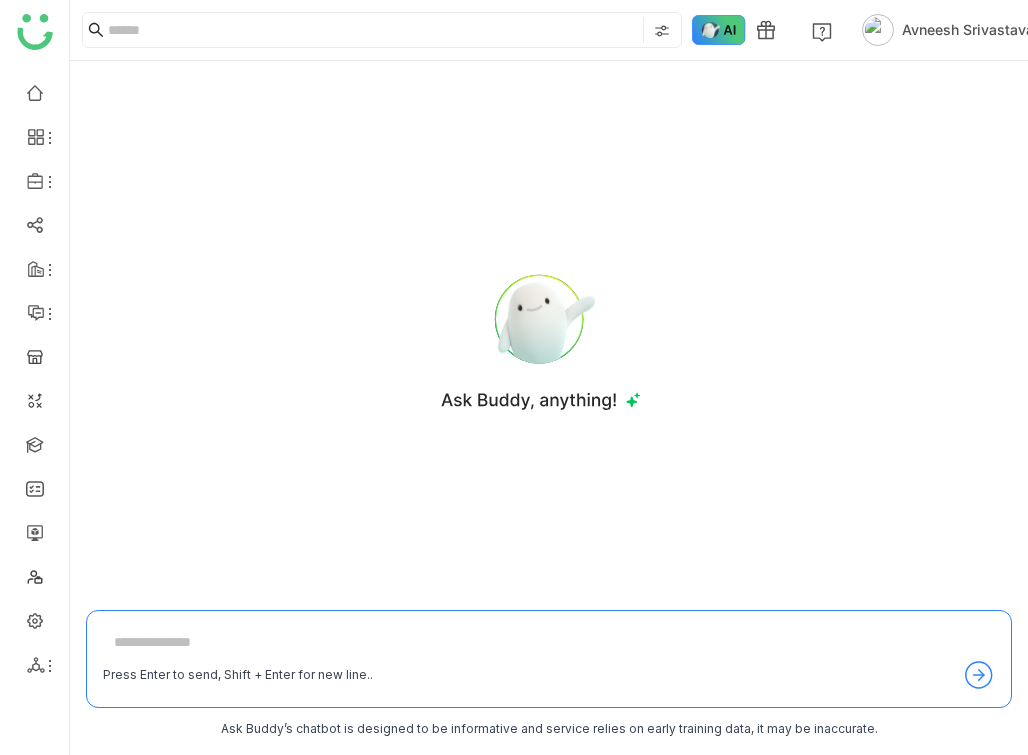 click 